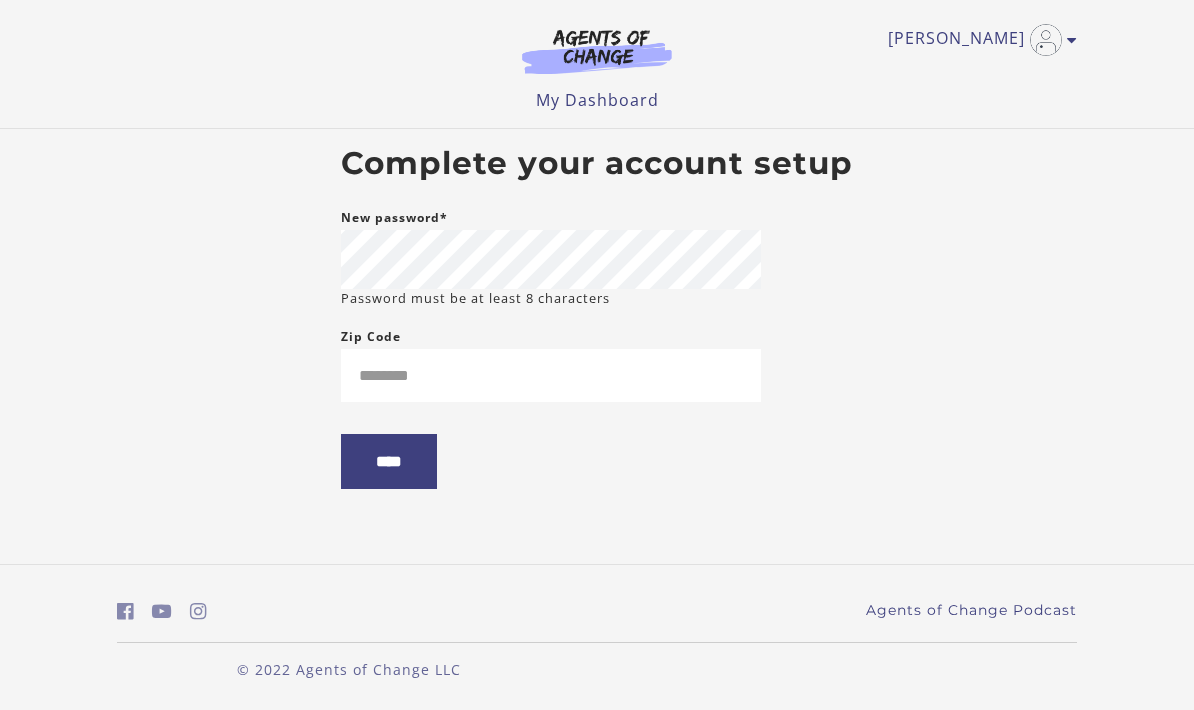 scroll, scrollTop: -8, scrollLeft: 0, axis: vertical 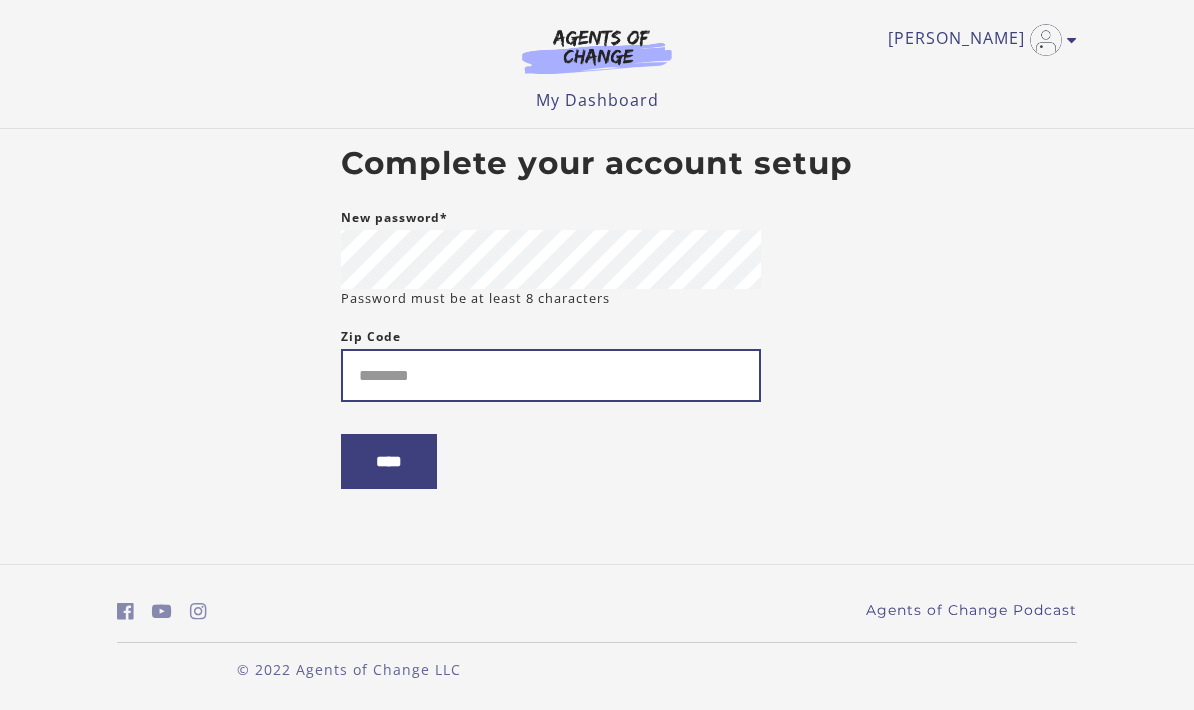 click on "Zip Code" at bounding box center [551, 375] 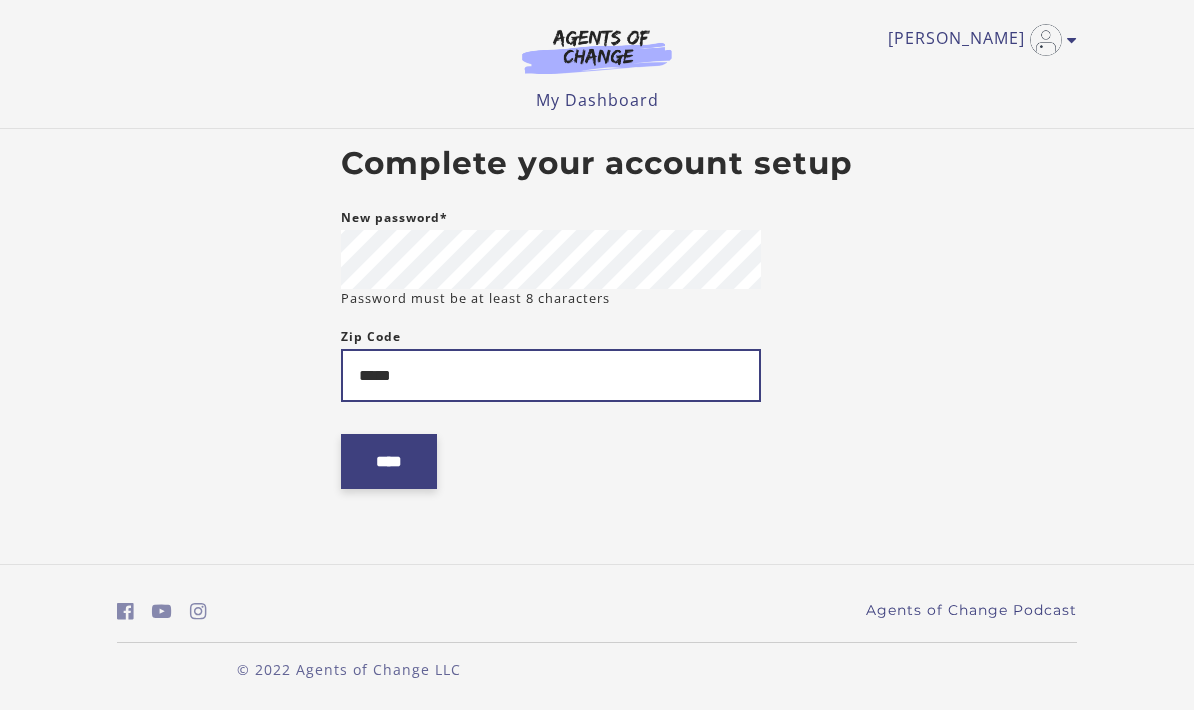 type on "*****" 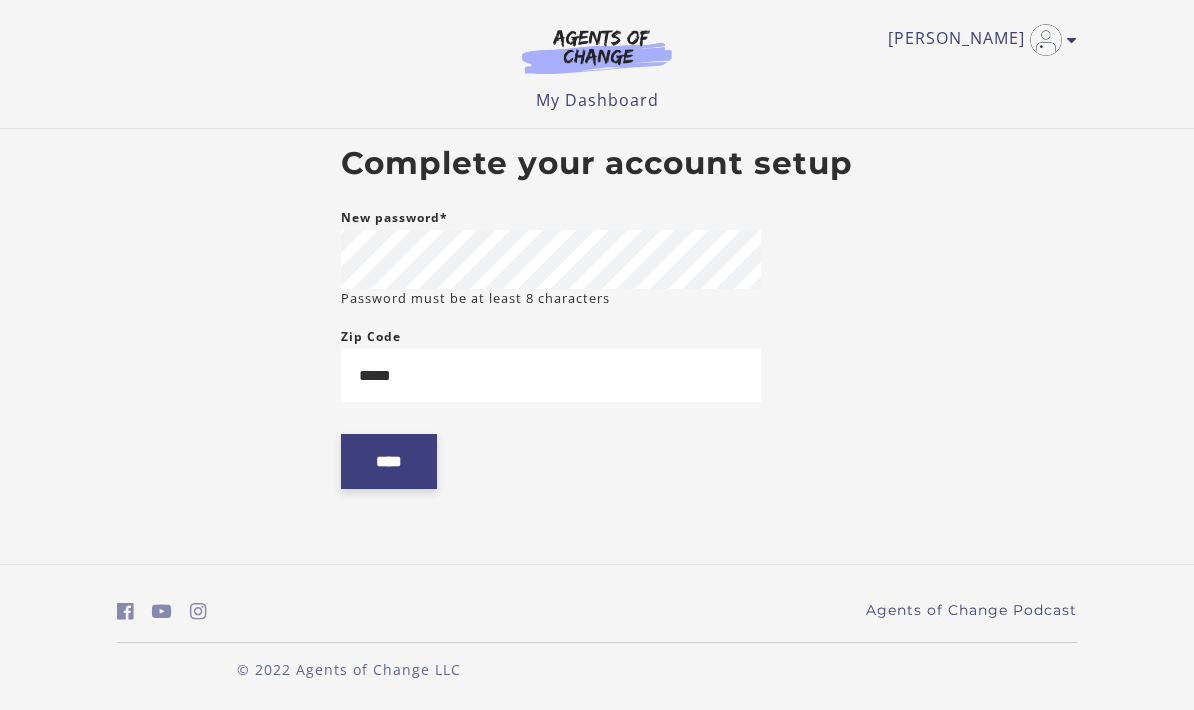 click on "****" at bounding box center (389, 461) 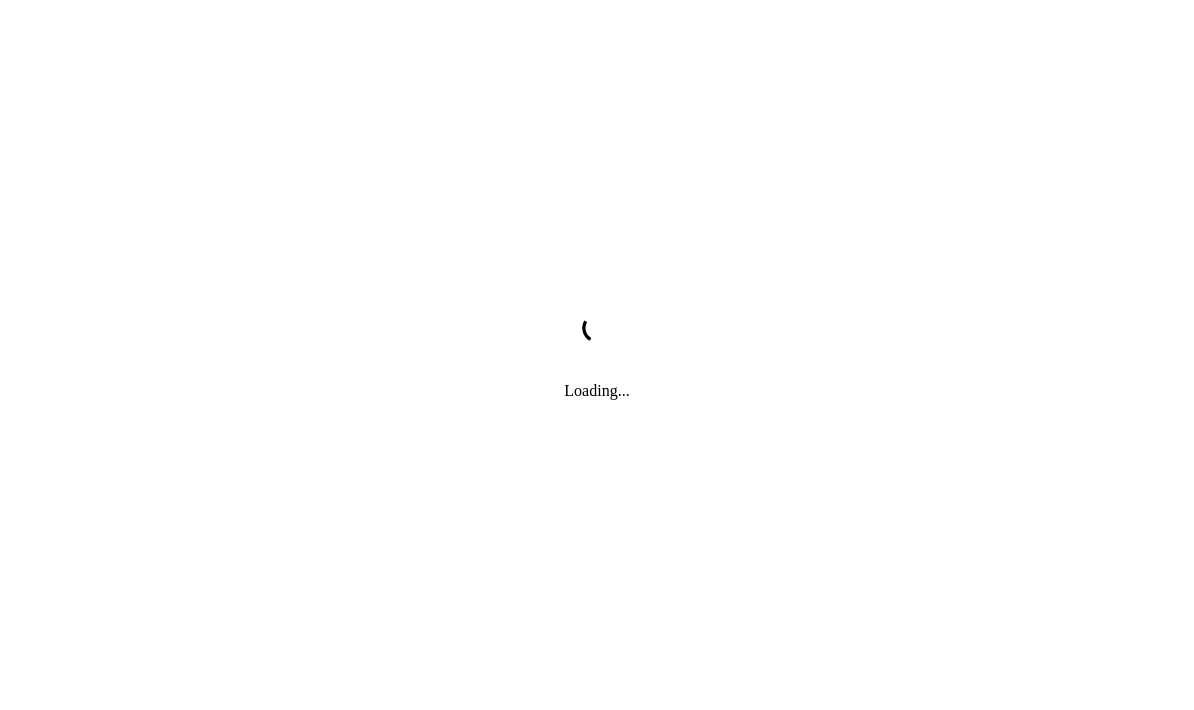 scroll, scrollTop: 0, scrollLeft: 0, axis: both 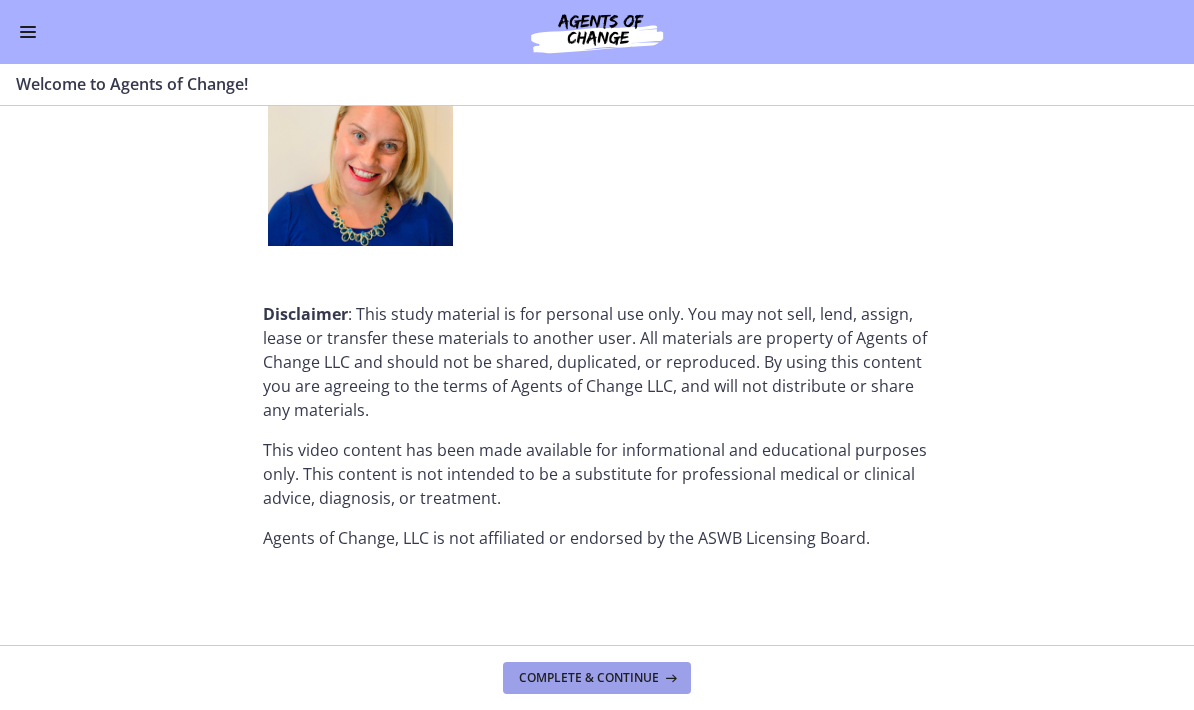 click on "Complete & continue" at bounding box center (589, 678) 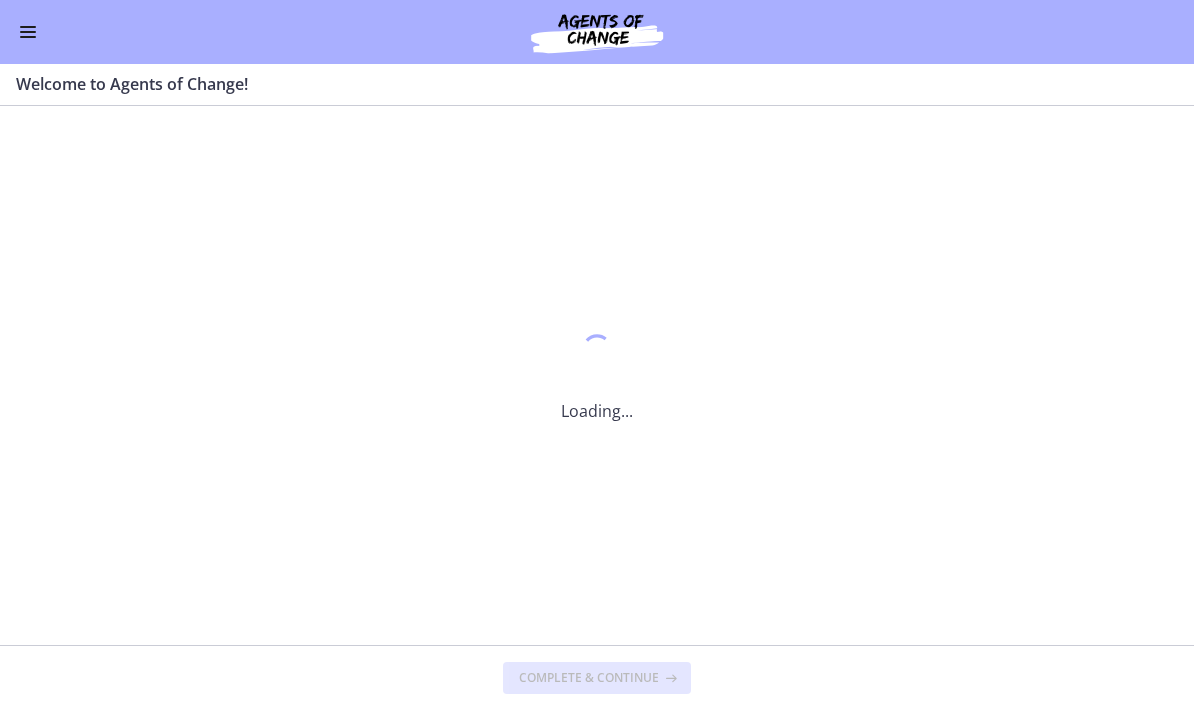 scroll, scrollTop: 0, scrollLeft: 0, axis: both 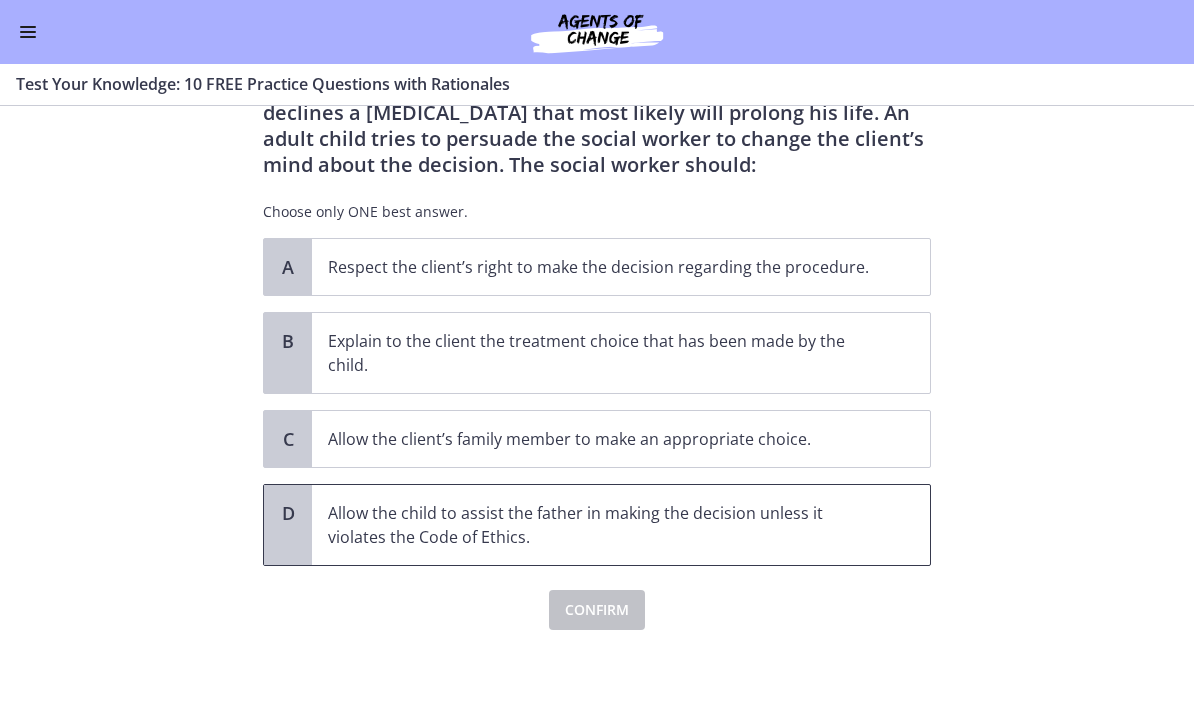 click on "Allow the child to assist the father in making the decision unless it violates the Code of Ethics." at bounding box center (601, 525) 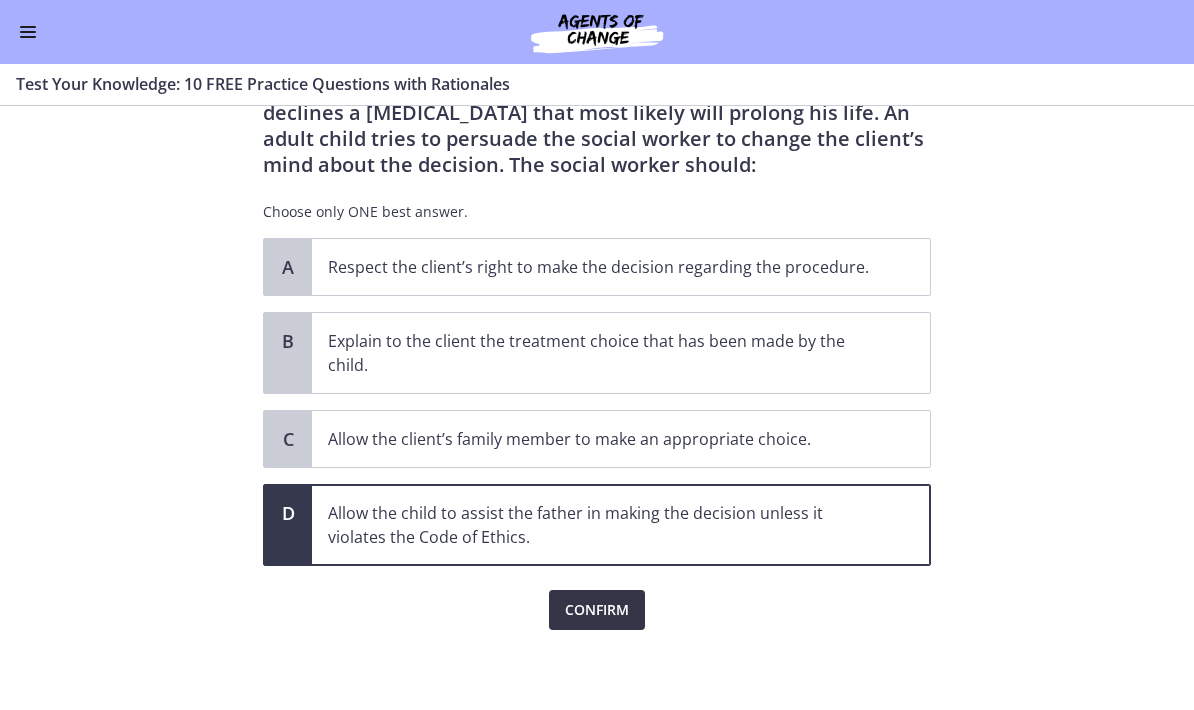 click on "Confirm" at bounding box center (597, 610) 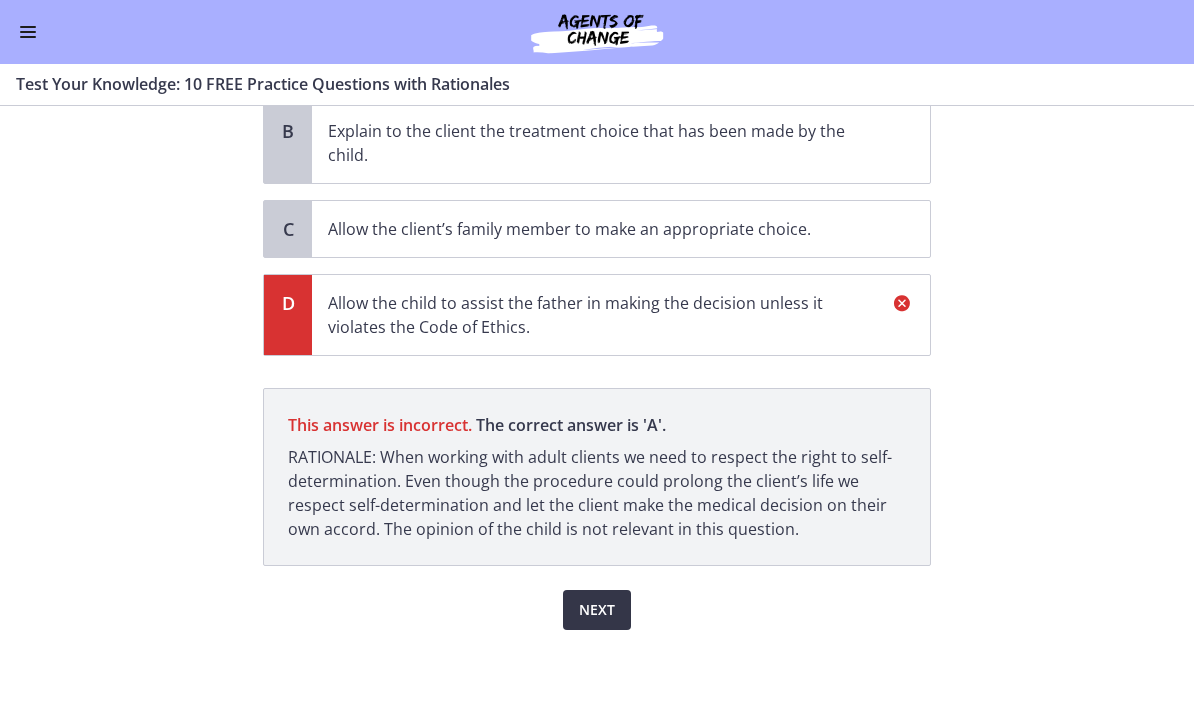 scroll, scrollTop: 332, scrollLeft: 0, axis: vertical 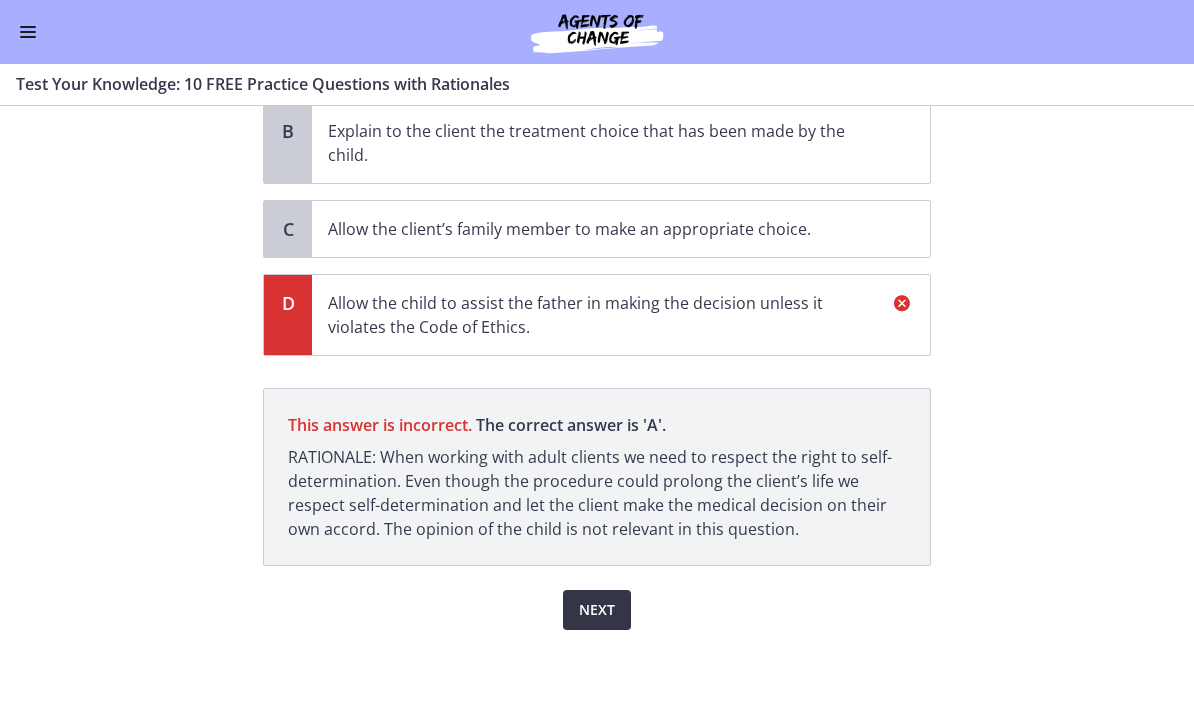 click on "Next" at bounding box center [597, 610] 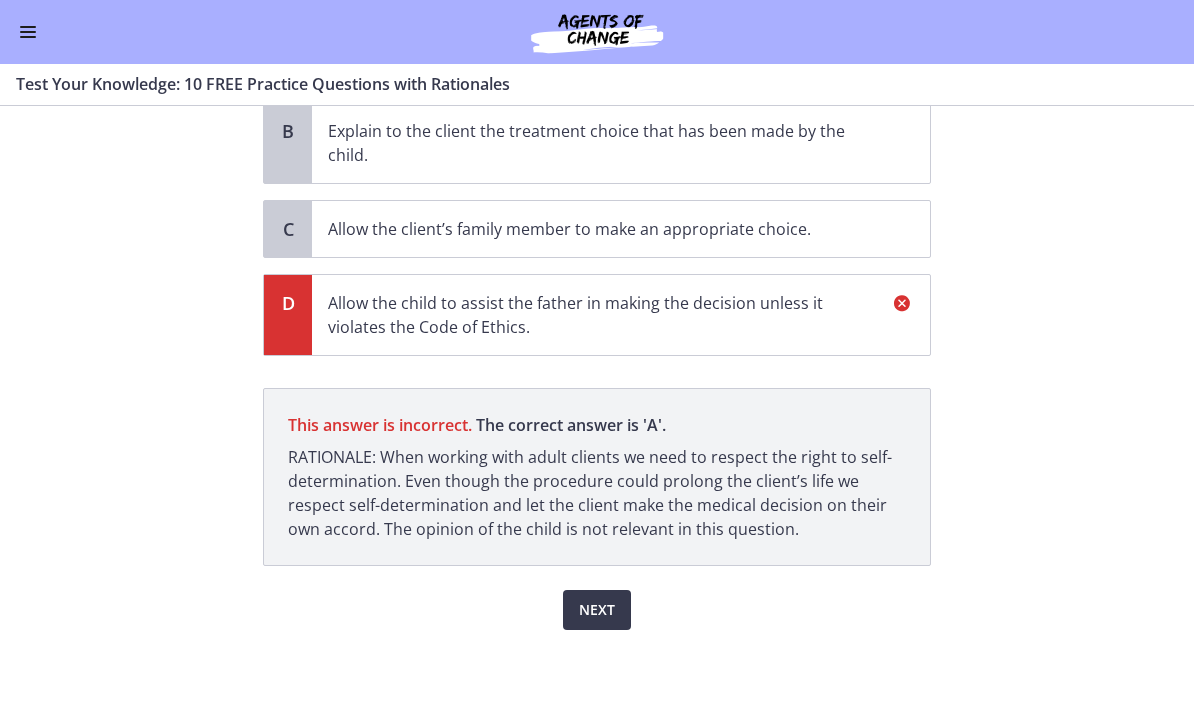 scroll, scrollTop: 0, scrollLeft: 0, axis: both 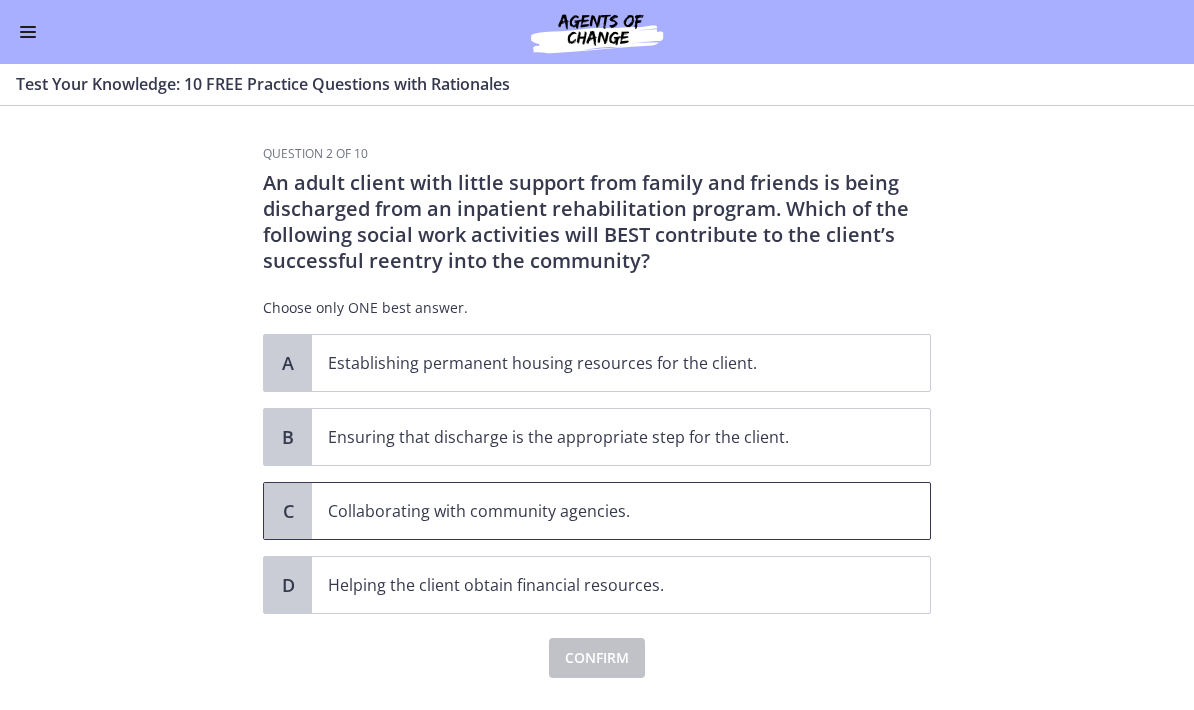 click on "Collaborating with community agencies." at bounding box center [601, 511] 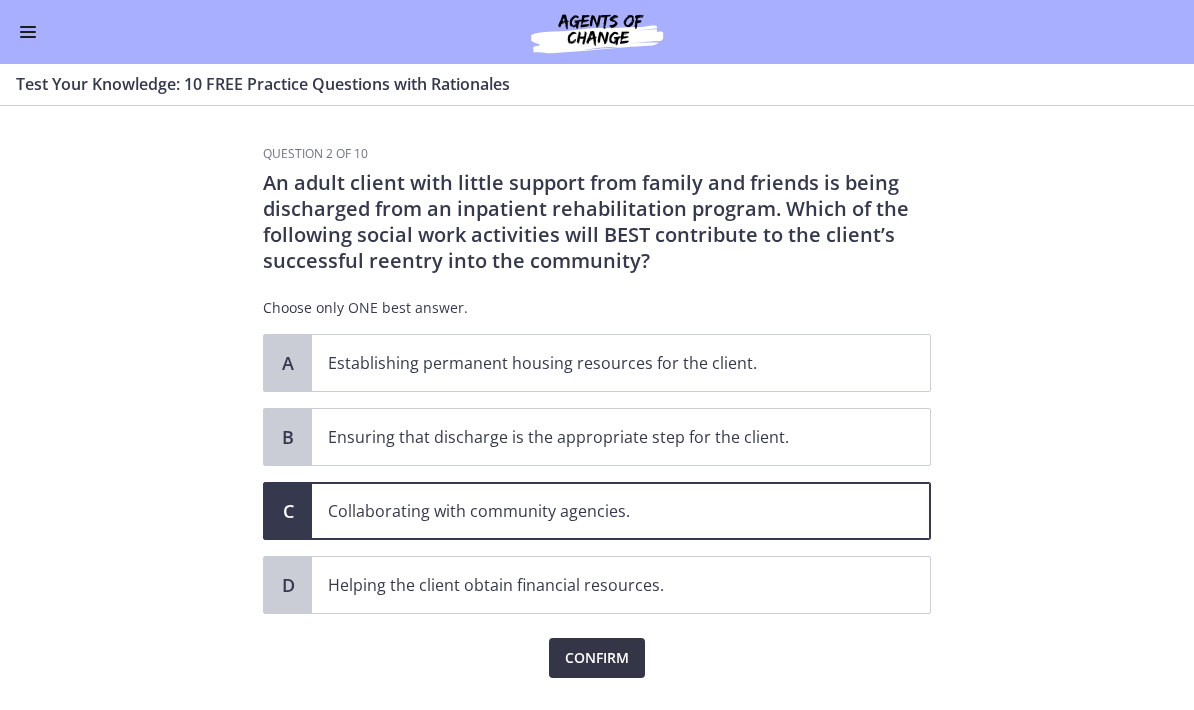 click on "Confirm" at bounding box center (597, 658) 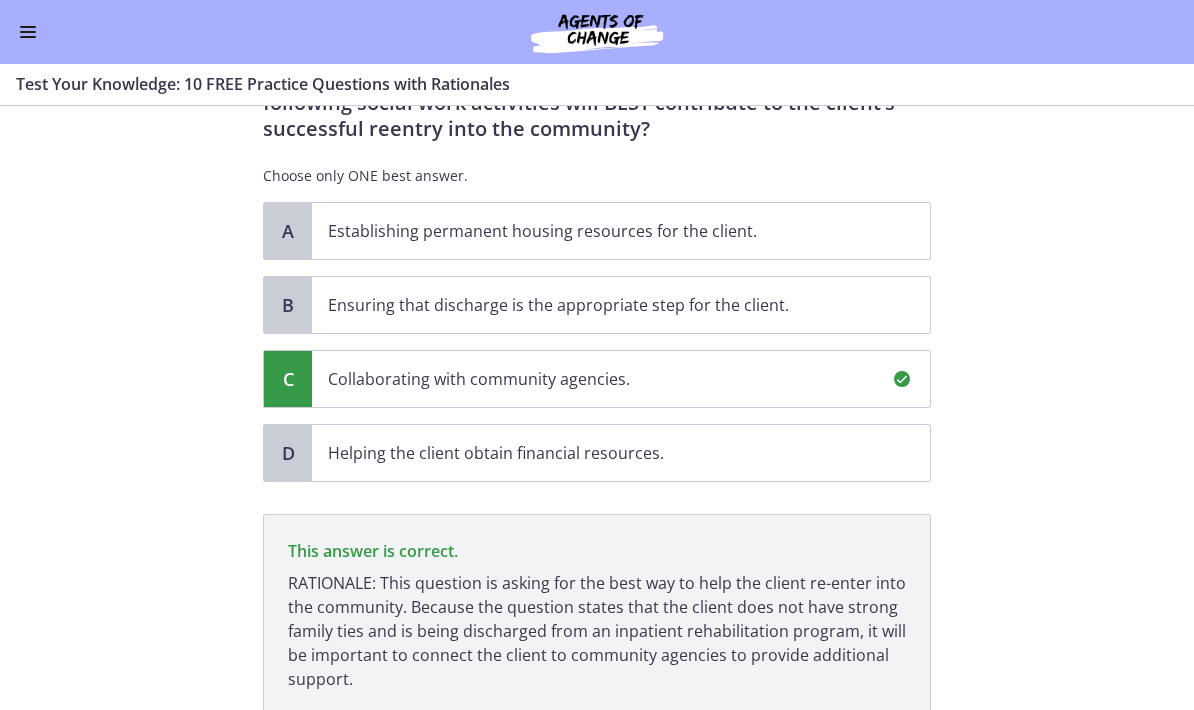 scroll, scrollTop: 282, scrollLeft: 0, axis: vertical 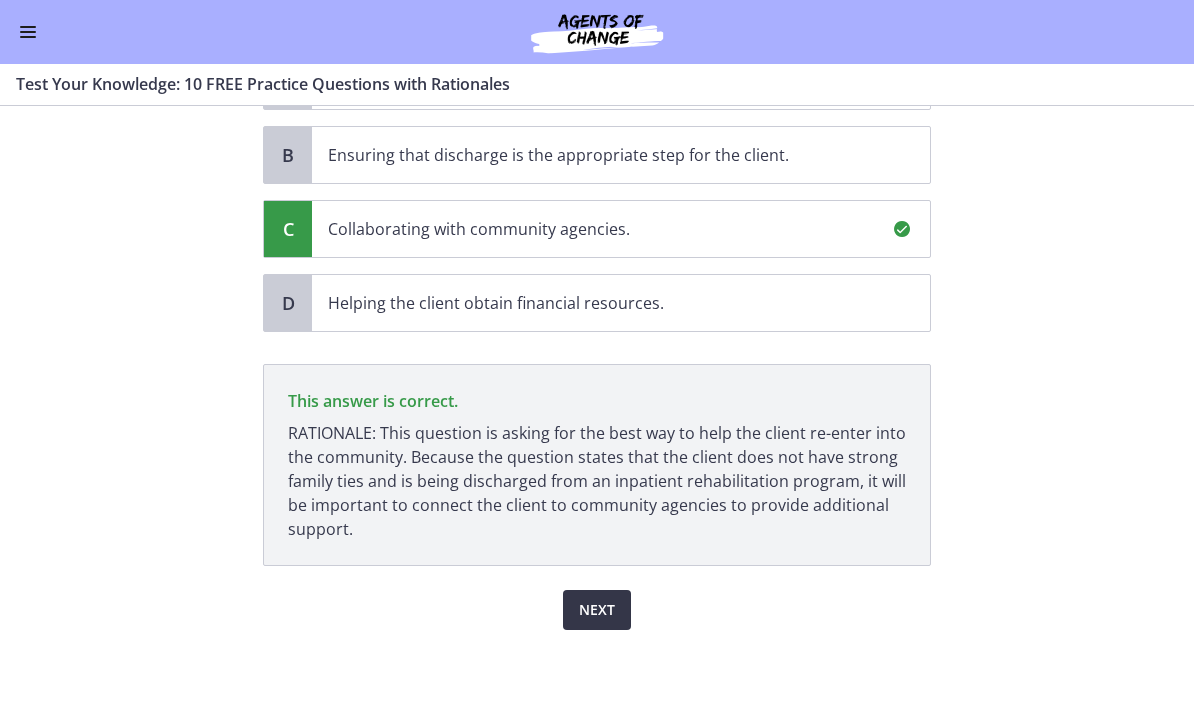 click on "Next" at bounding box center [597, 610] 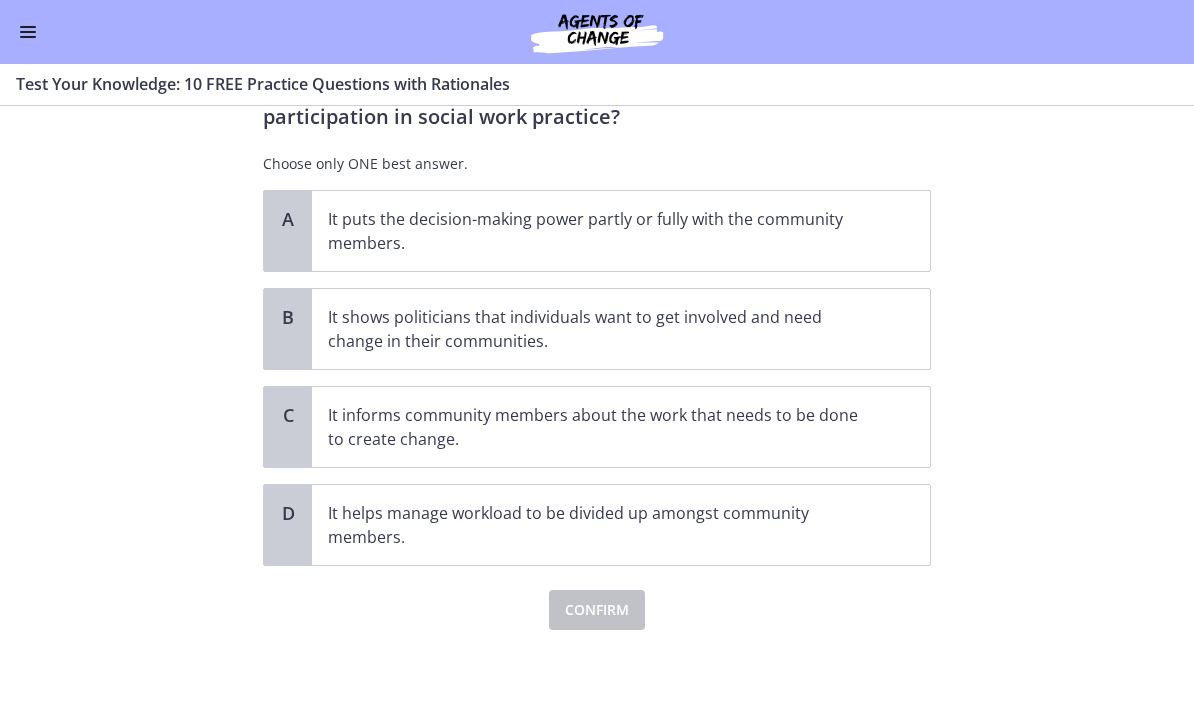 scroll, scrollTop: 0, scrollLeft: 0, axis: both 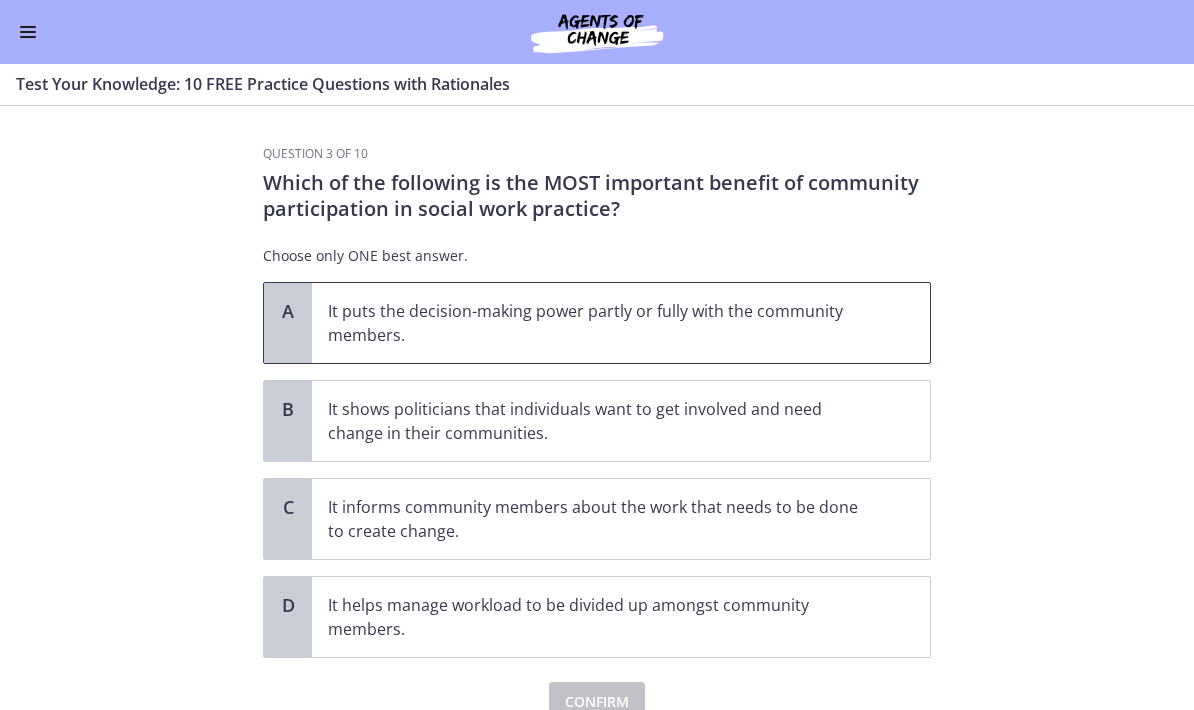 click on "It puts the decision-making power partly or fully with the community members." at bounding box center (601, 323) 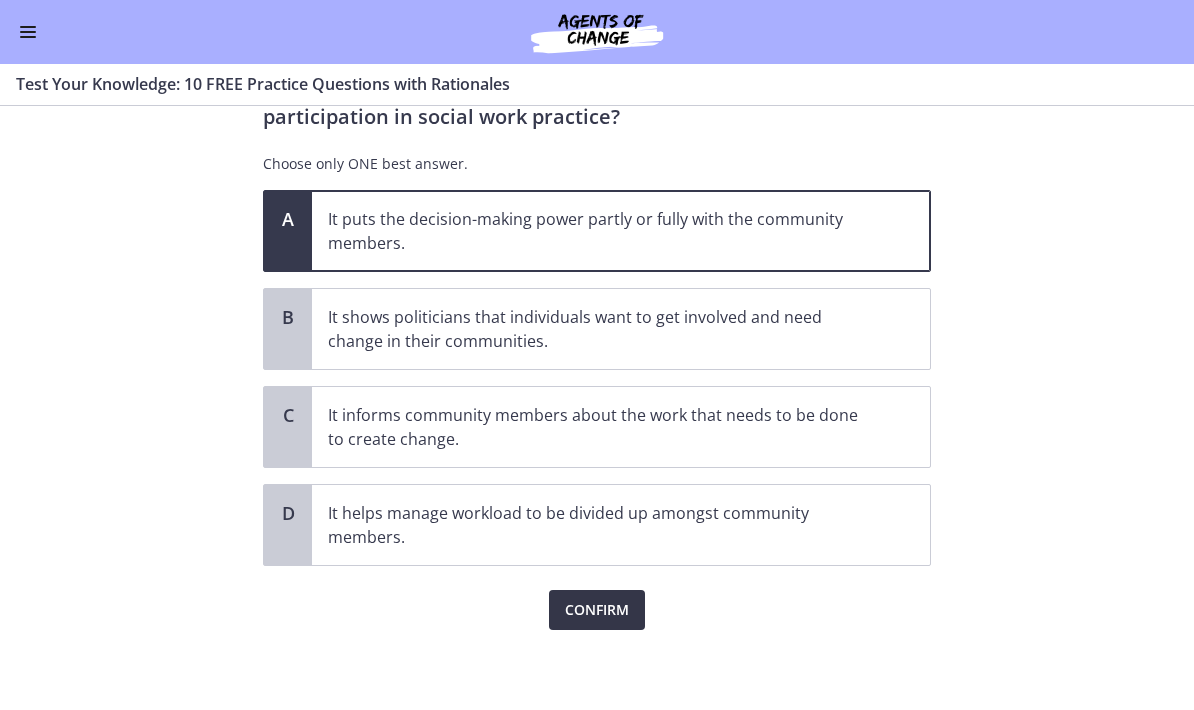 click on "Confirm" at bounding box center [597, 610] 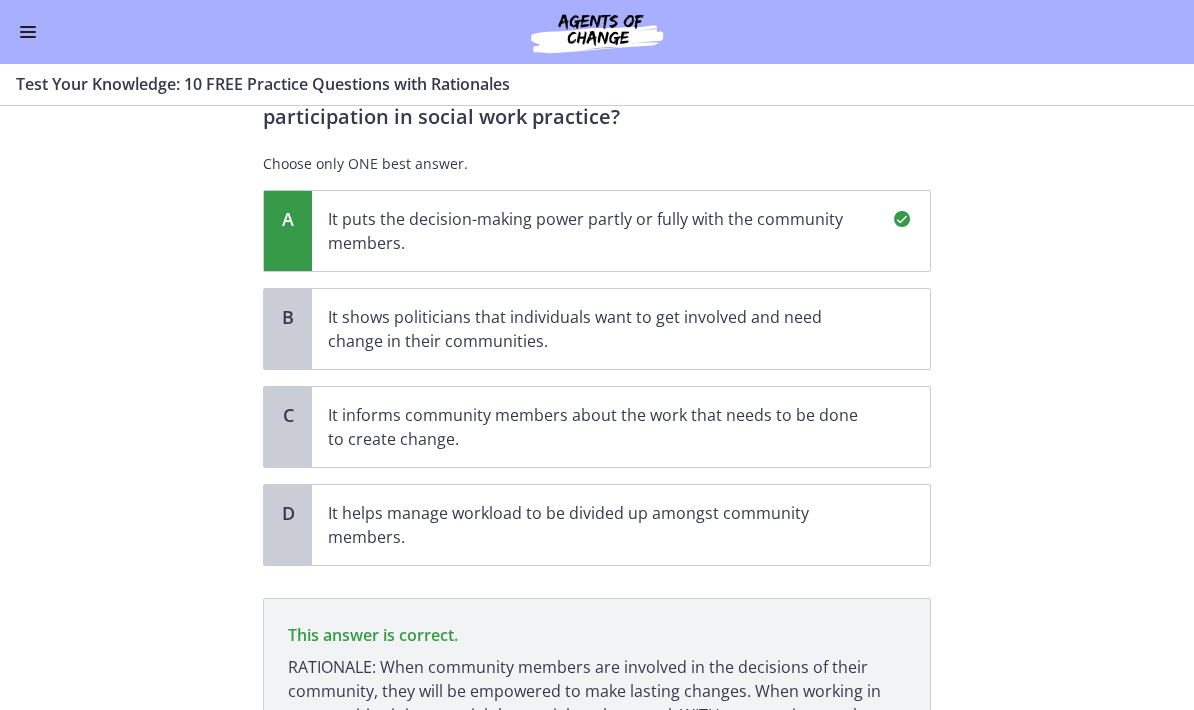 scroll, scrollTop: 302, scrollLeft: 0, axis: vertical 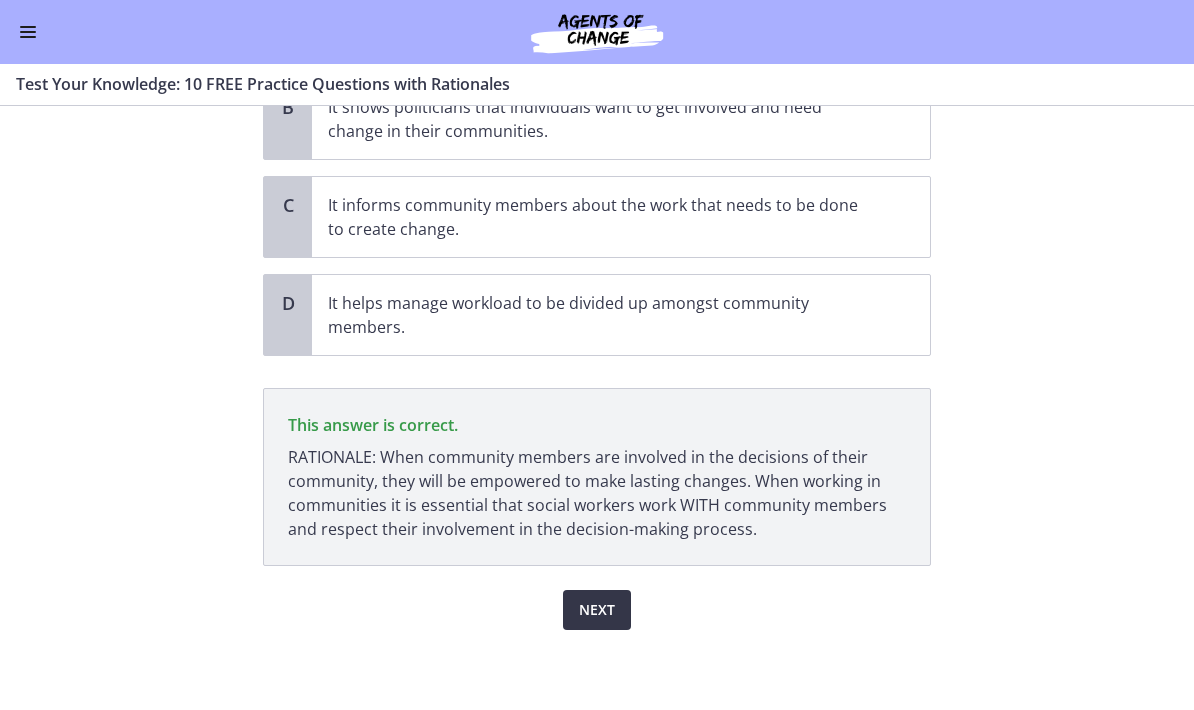 click on "Next" at bounding box center [597, 610] 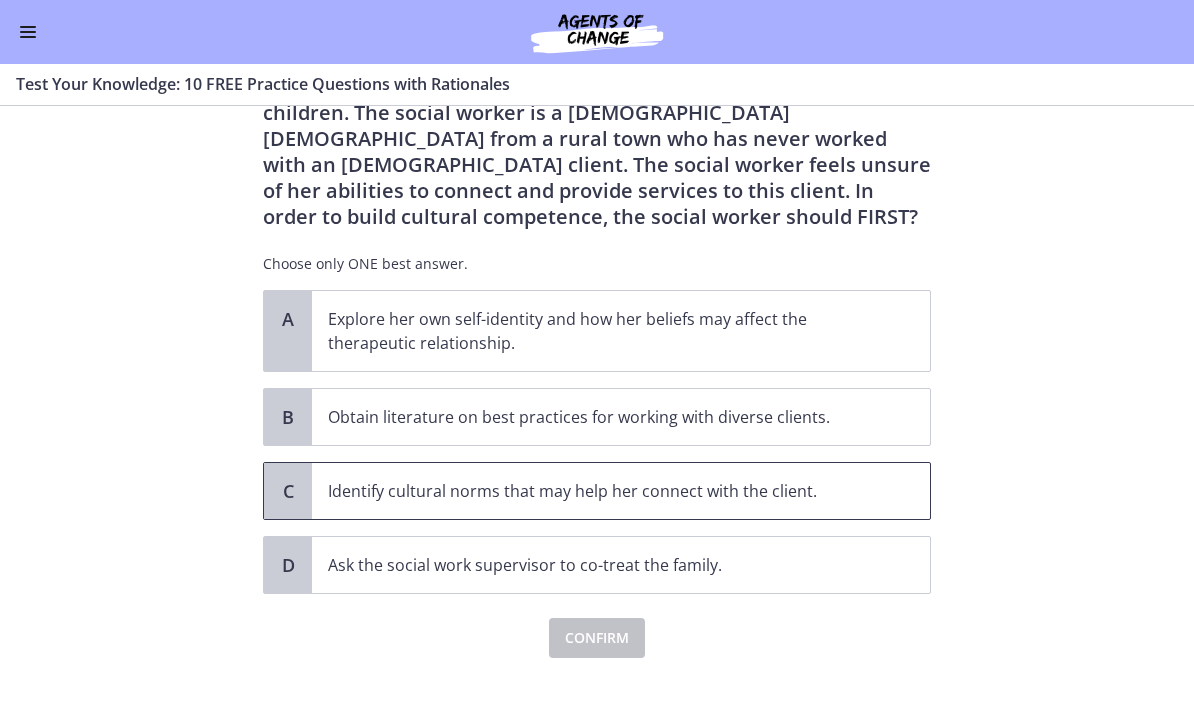 scroll, scrollTop: 116, scrollLeft: 0, axis: vertical 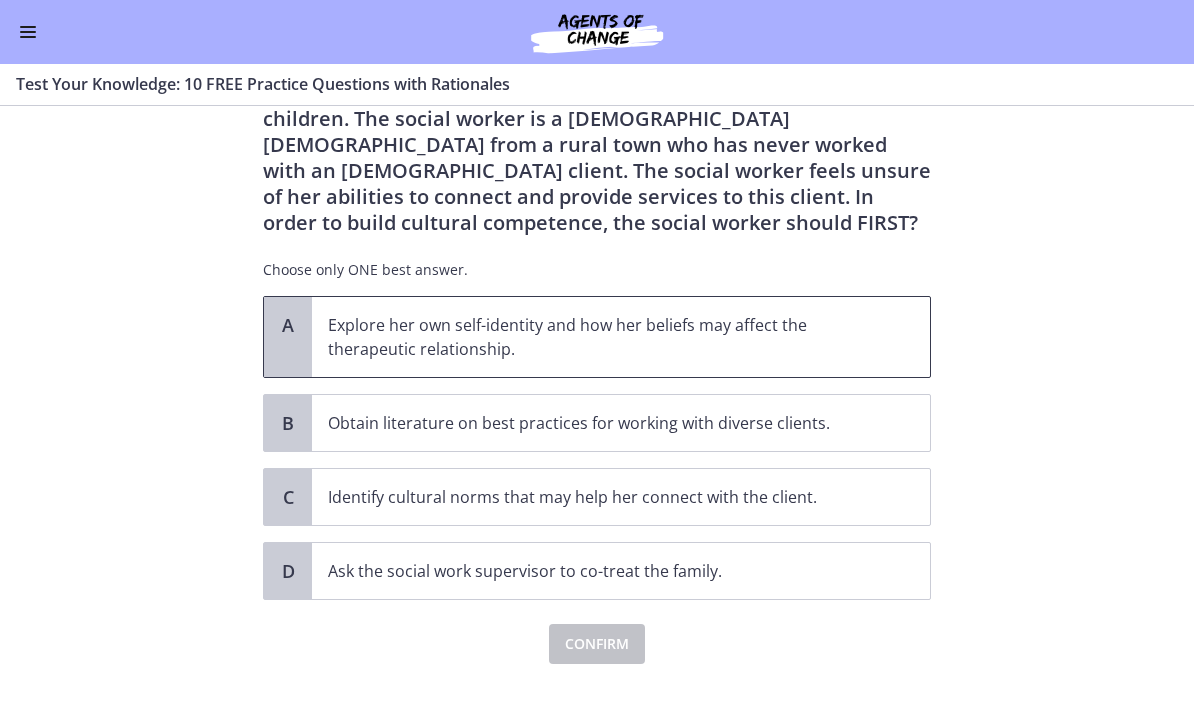 click on "Explore her own self-identity and how her beliefs may affect the therapeutic relationship." at bounding box center (601, 337) 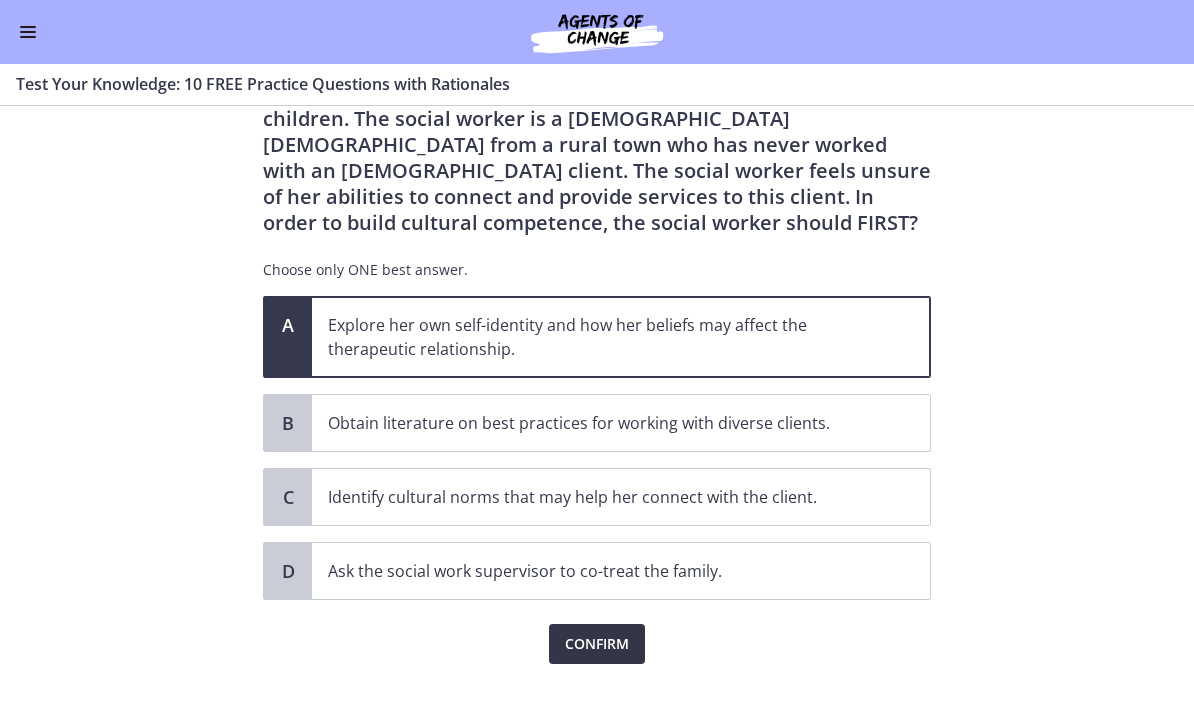 click on "Confirm" at bounding box center (597, 644) 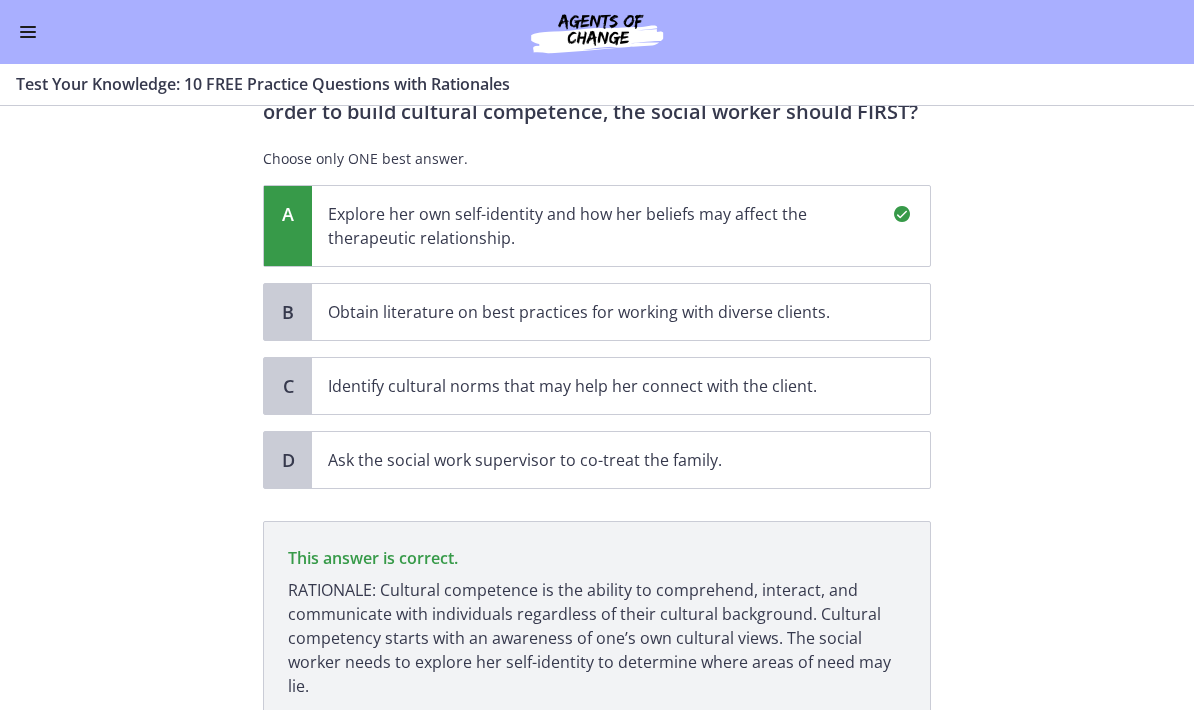 scroll, scrollTop: 384, scrollLeft: 0, axis: vertical 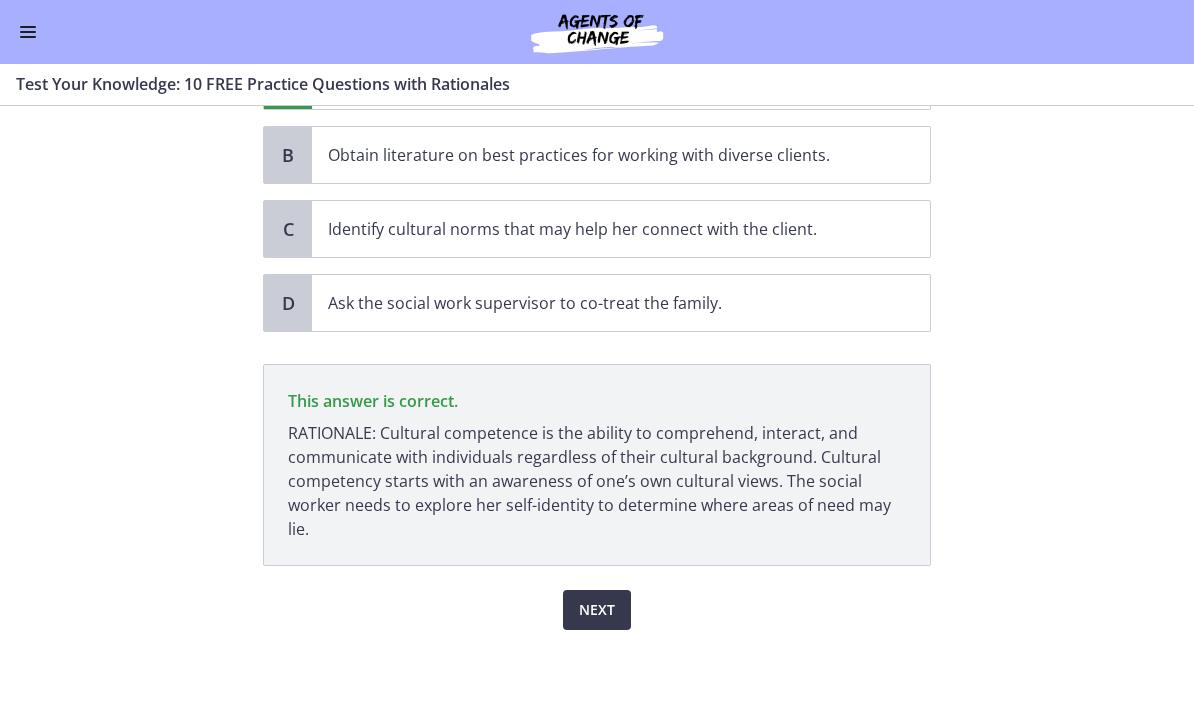 click on "Question   4   of   10
A new social worker at a Head Start program has been assigned to work with an [DEMOGRAPHIC_DATA] woman and her two young children. The social worker is a [DEMOGRAPHIC_DATA] [DEMOGRAPHIC_DATA] from a rural town who has never worked with an [DEMOGRAPHIC_DATA] client. The social worker feels unsure of her abilities to connect and provide services to this client. In order to build cultural competence, the social worker should FIRST?
Choose only ONE best answer.
A
Explore her own self-identity and how her beliefs may affect the therapeutic relationship.
B
Obtain literature on best practices for working with diverse clients.
C
Identify cultural norms that may help her connect with the client." 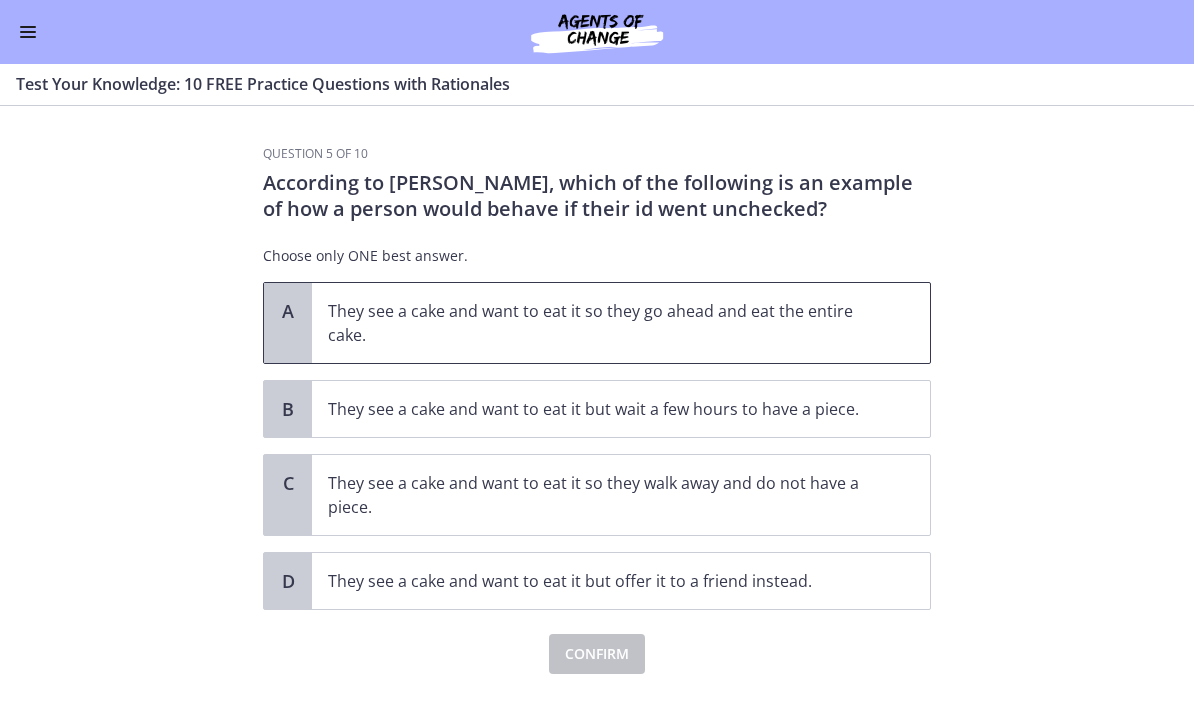click on "They see a cake and want to eat it so they go ahead and eat the entire cake." at bounding box center [601, 323] 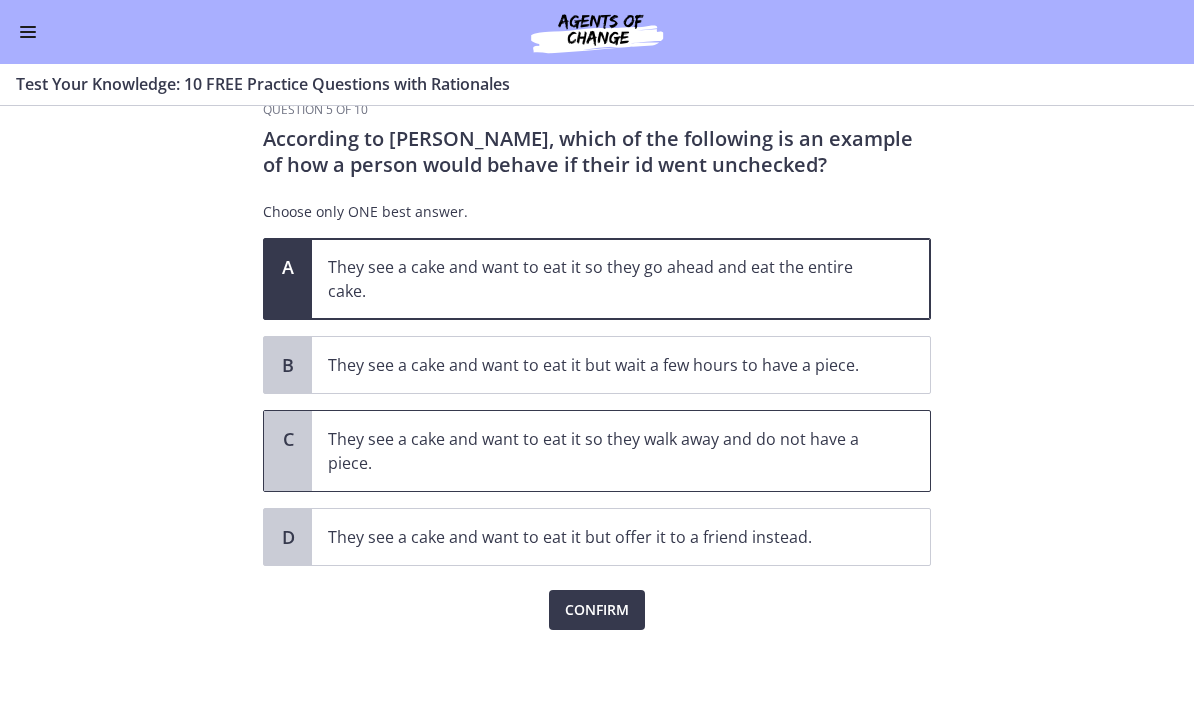 scroll, scrollTop: 44, scrollLeft: 0, axis: vertical 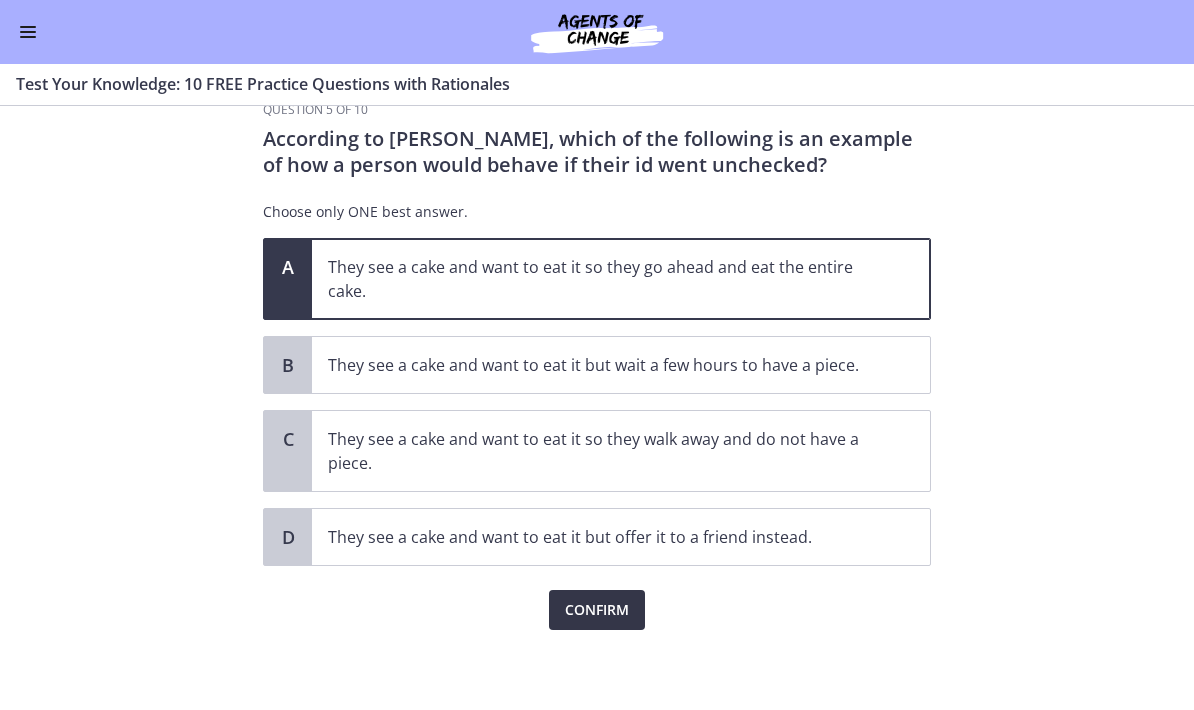 click on "Confirm" at bounding box center (597, 610) 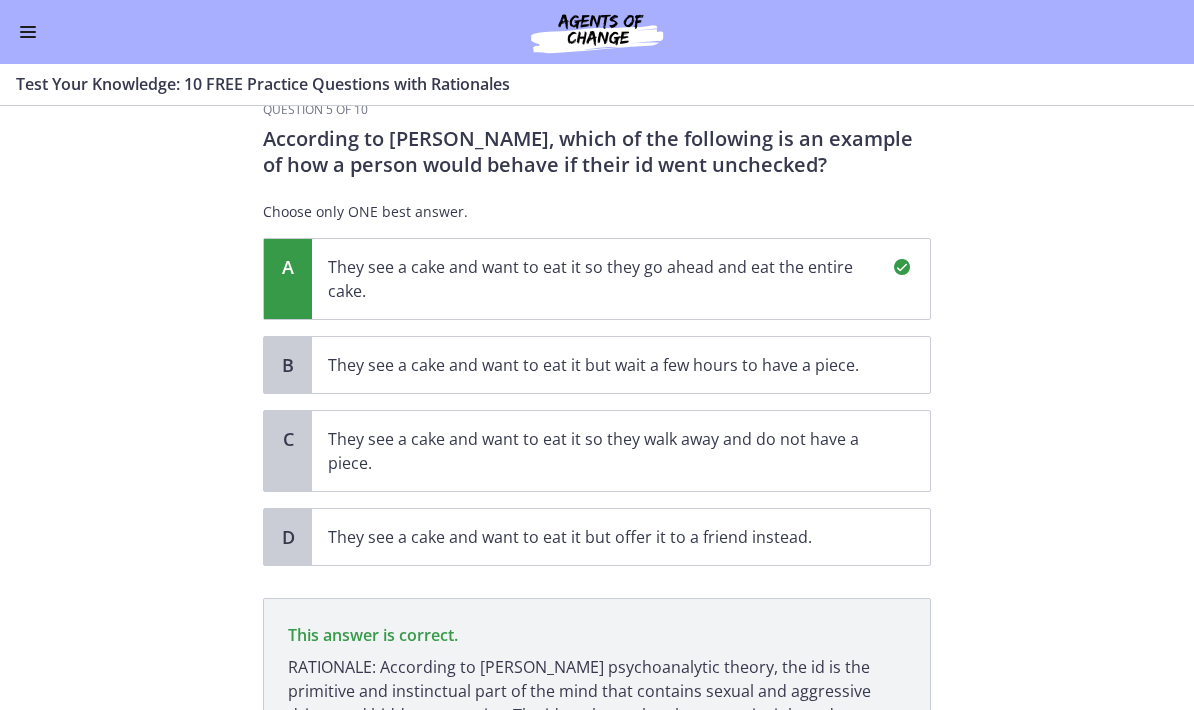 scroll, scrollTop: 254, scrollLeft: 0, axis: vertical 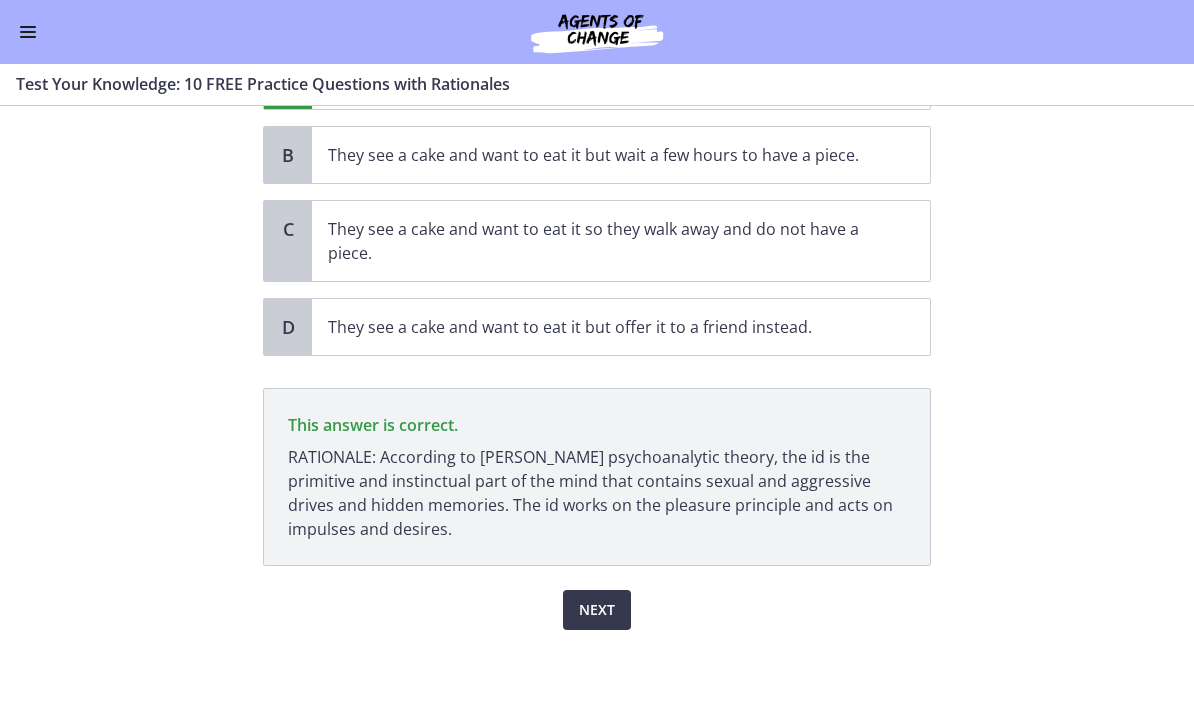 click on "Next" at bounding box center [597, 610] 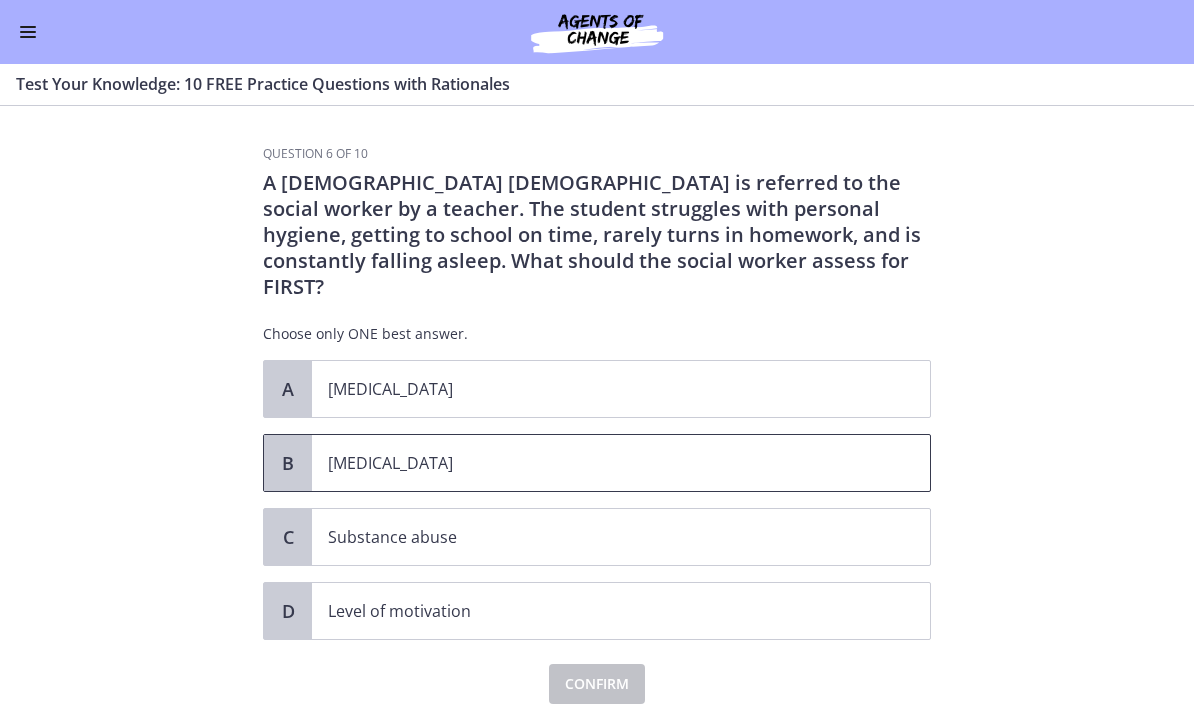 click on "[MEDICAL_DATA]" at bounding box center [601, 463] 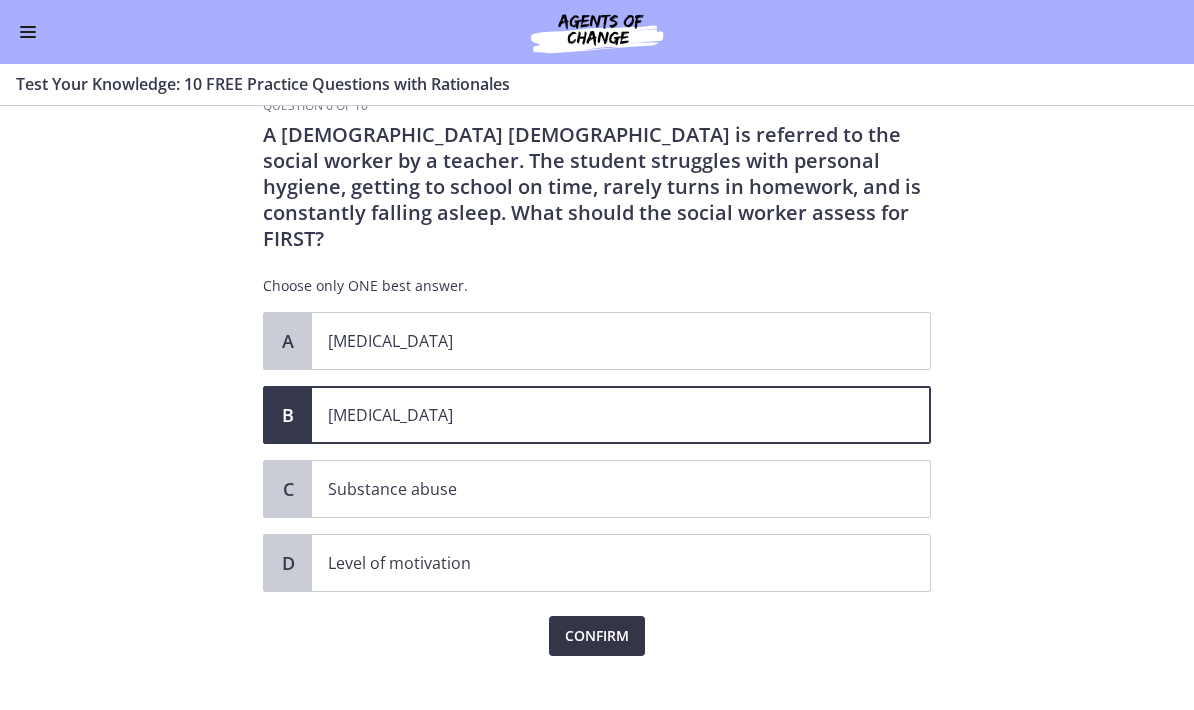 click on "Confirm" at bounding box center (597, 636) 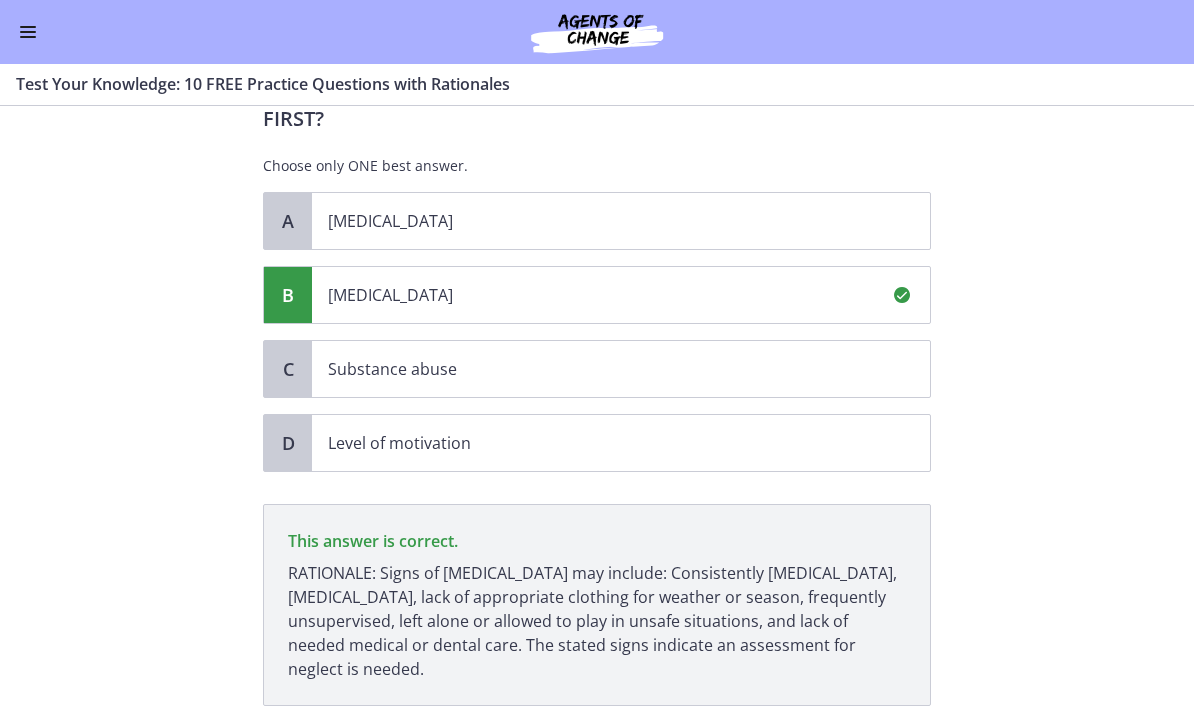 scroll, scrollTop: 282, scrollLeft: 0, axis: vertical 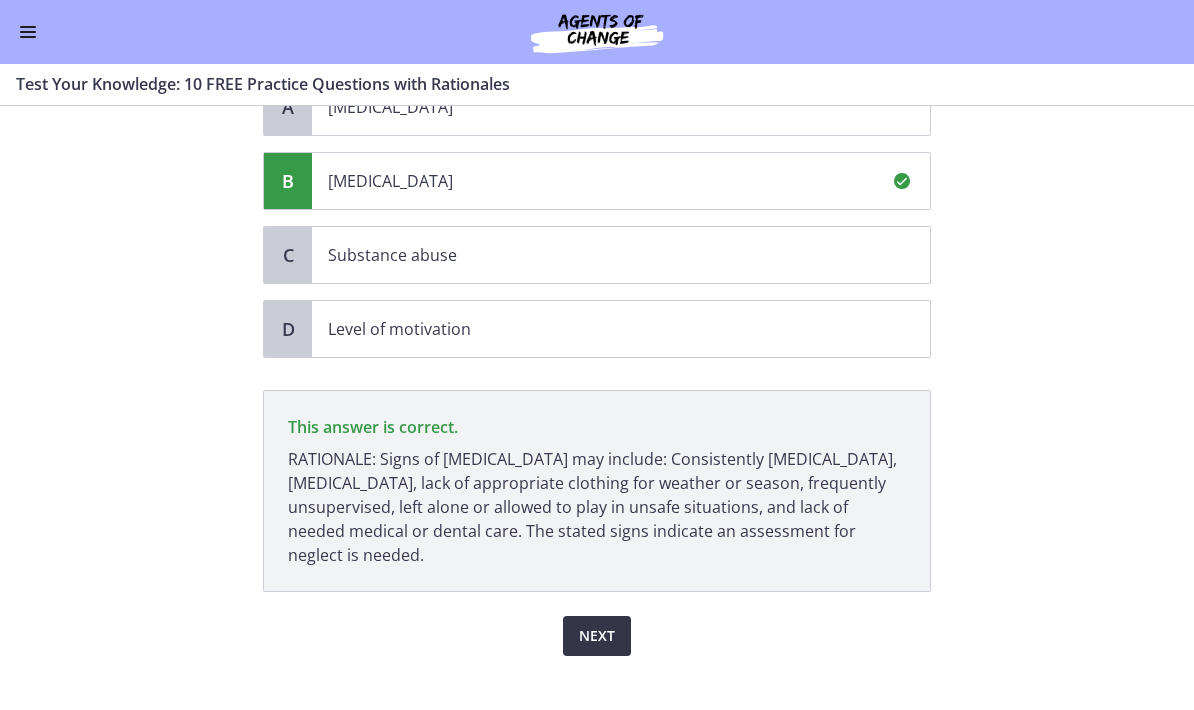 click on "Next" at bounding box center (597, 636) 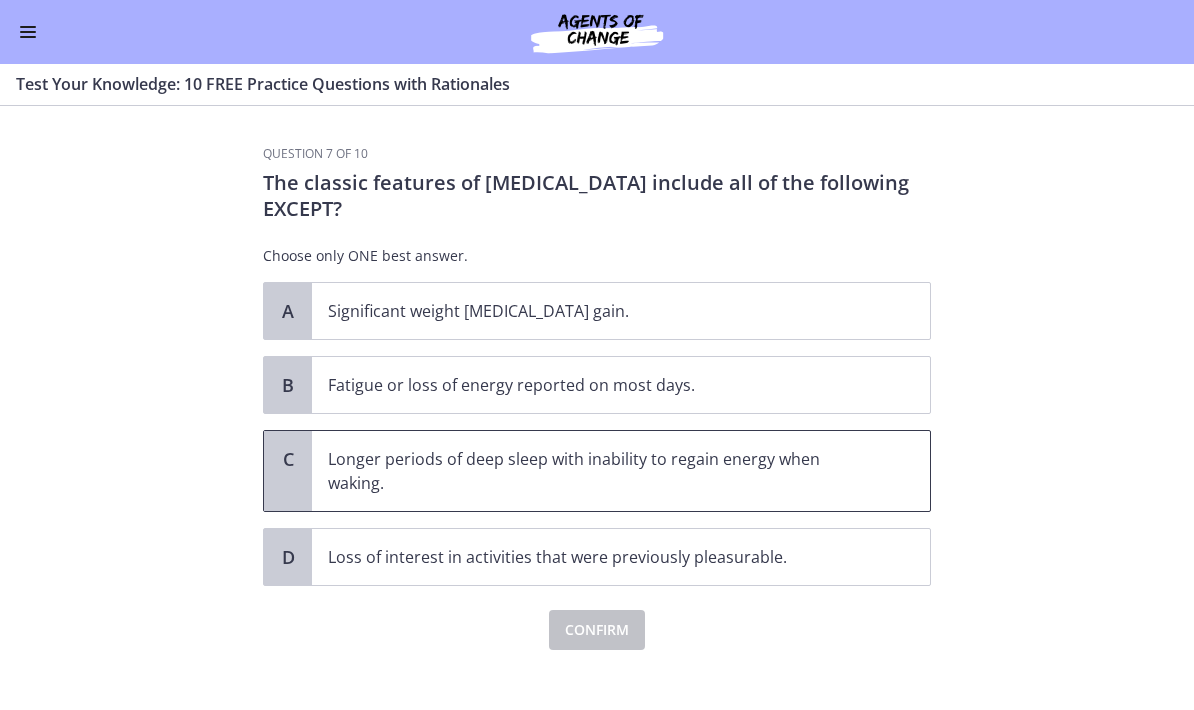click on "Longer periods of deep sleep with inability to regain energy when waking." at bounding box center [601, 471] 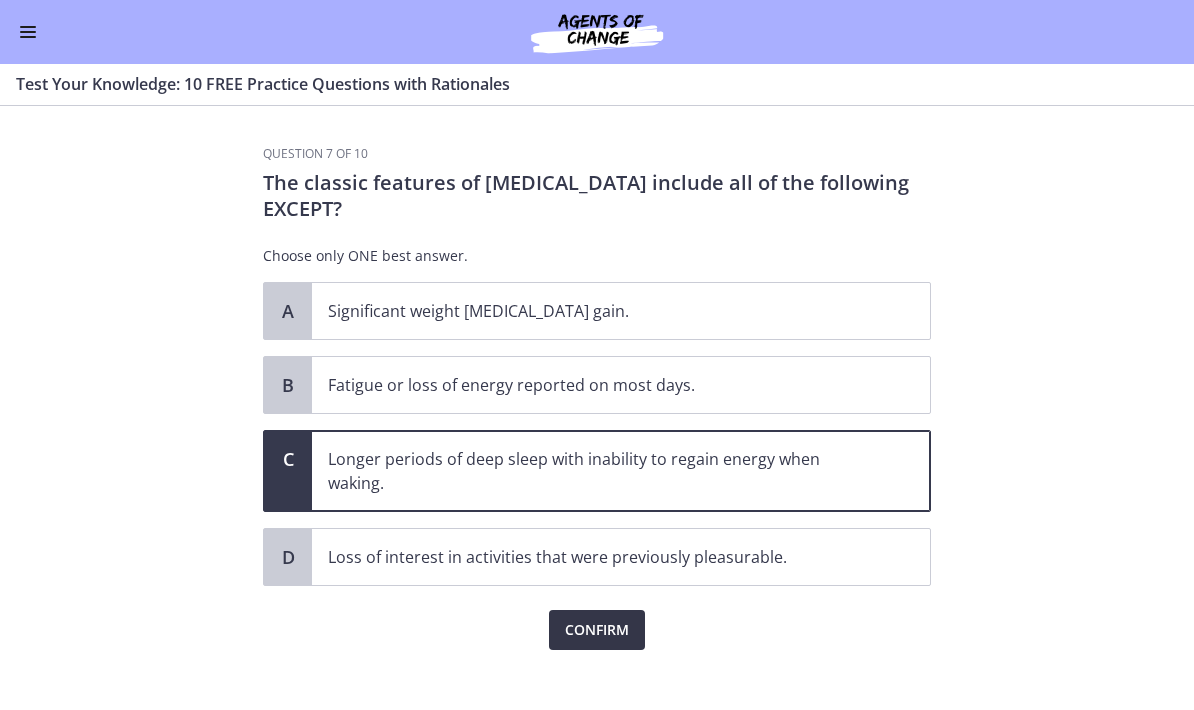 click on "Confirm" at bounding box center (597, 630) 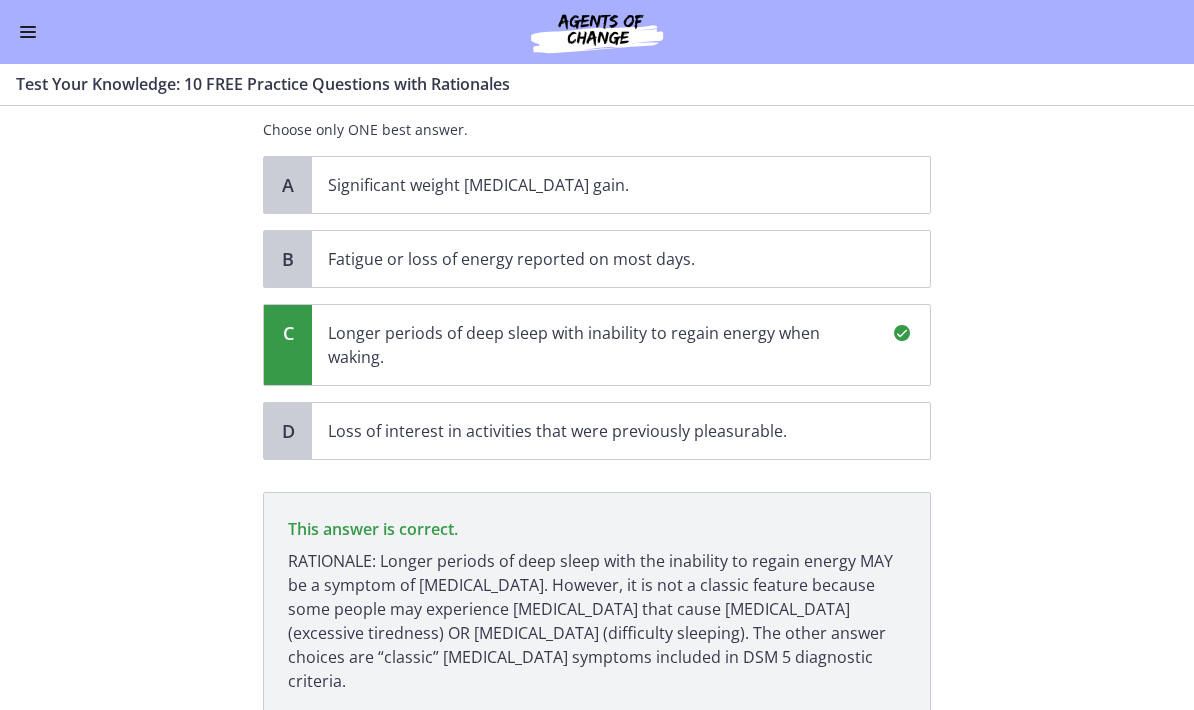 scroll, scrollTop: 254, scrollLeft: 0, axis: vertical 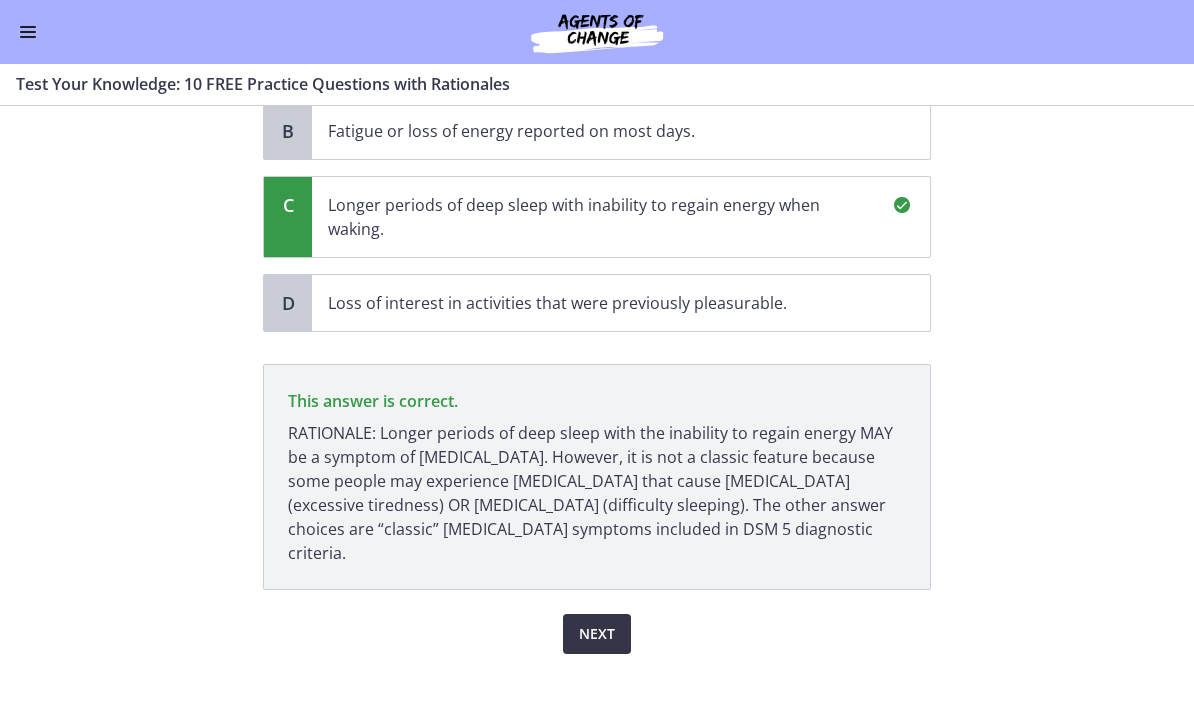 click on "Next" at bounding box center [597, 634] 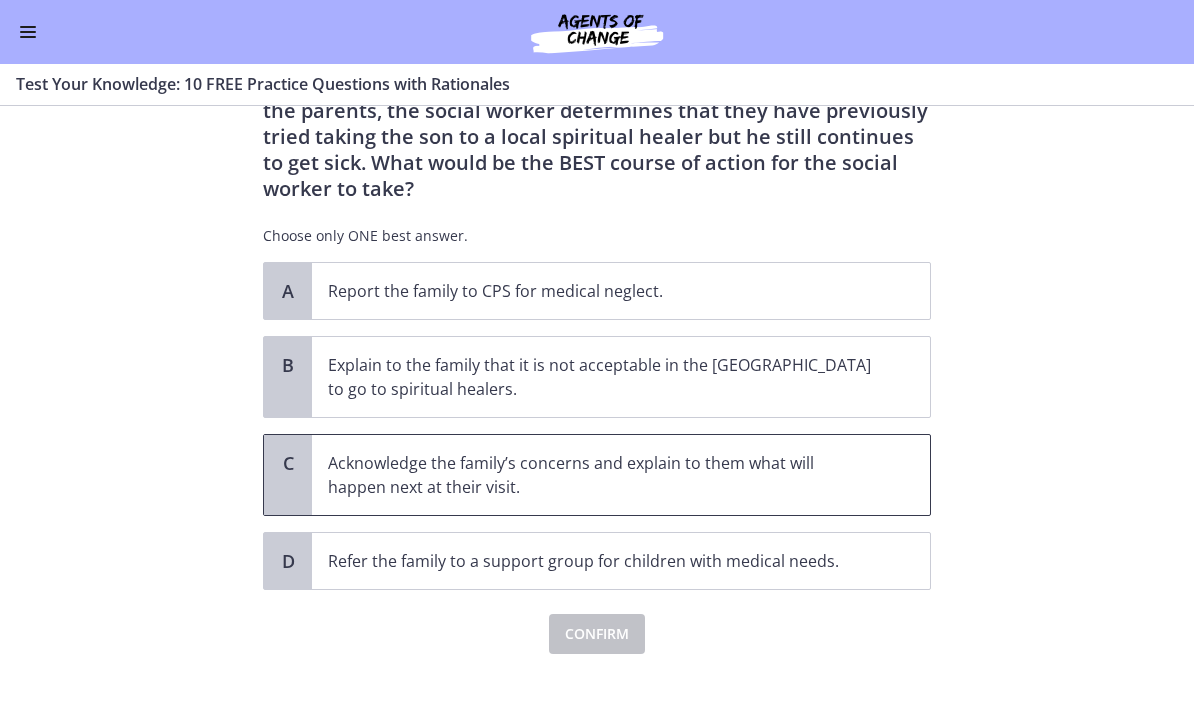 scroll, scrollTop: 174, scrollLeft: 0, axis: vertical 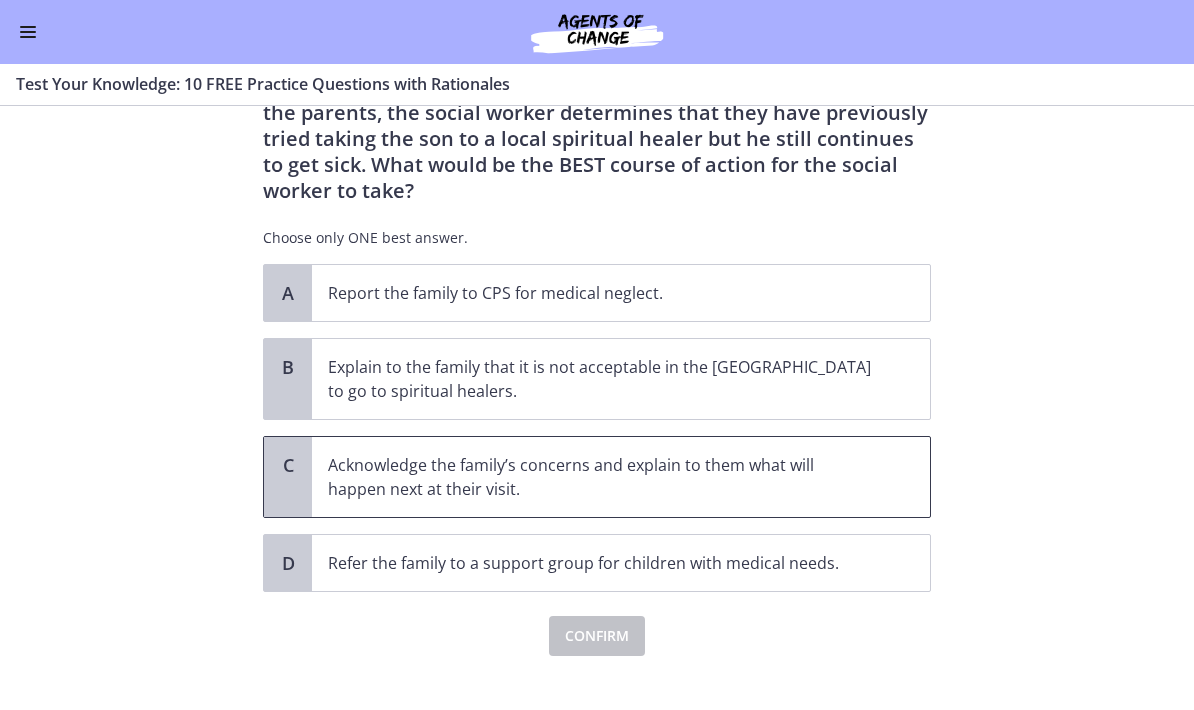 click on "Acknowledge the family’s concerns and explain to them what will happen next at their visit." at bounding box center [621, 477] 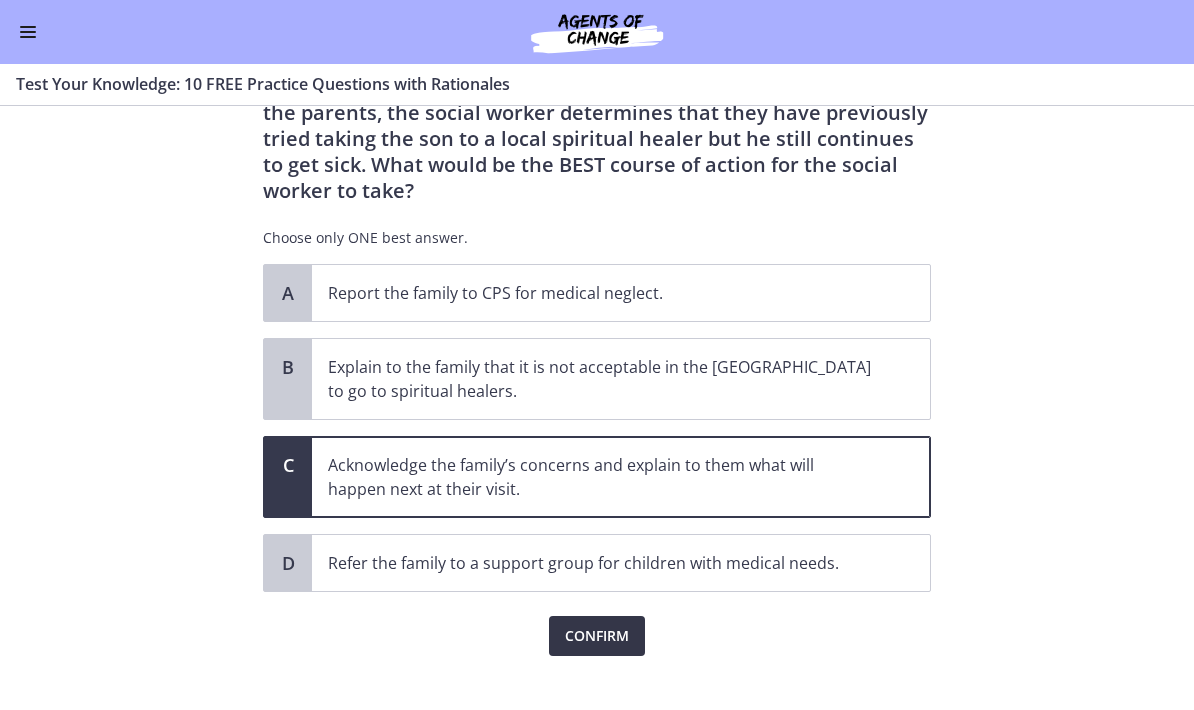 click on "Confirm" at bounding box center [597, 636] 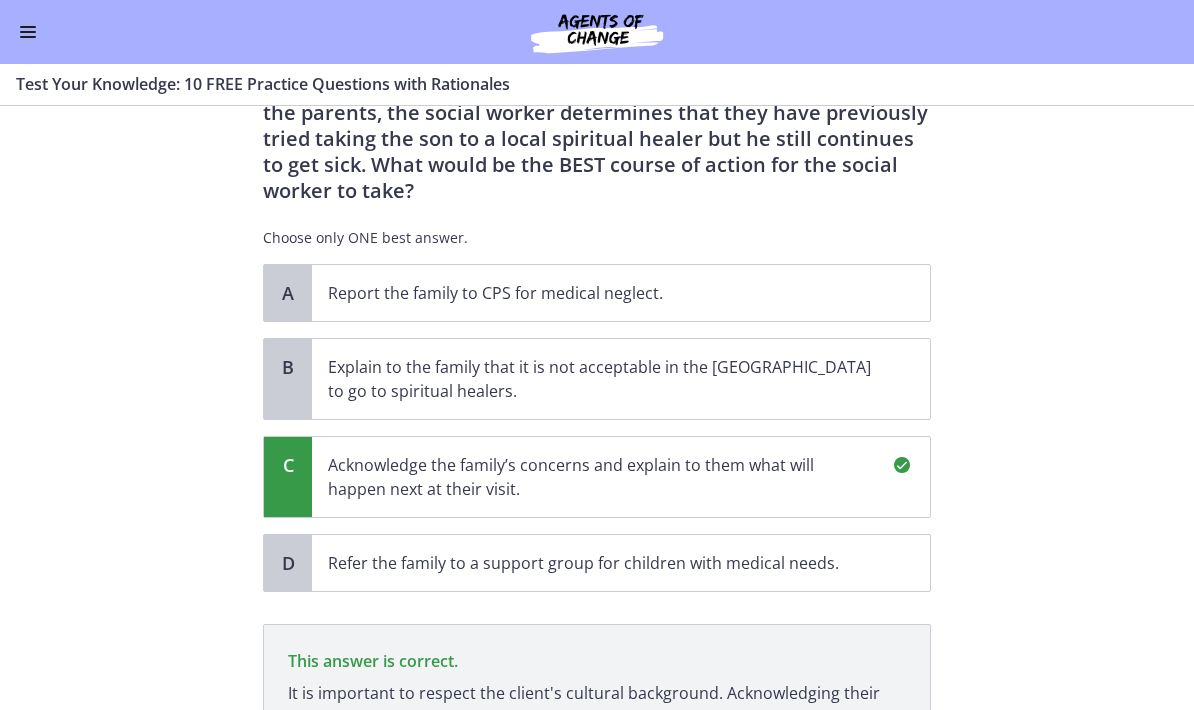 scroll, scrollTop: 408, scrollLeft: 0, axis: vertical 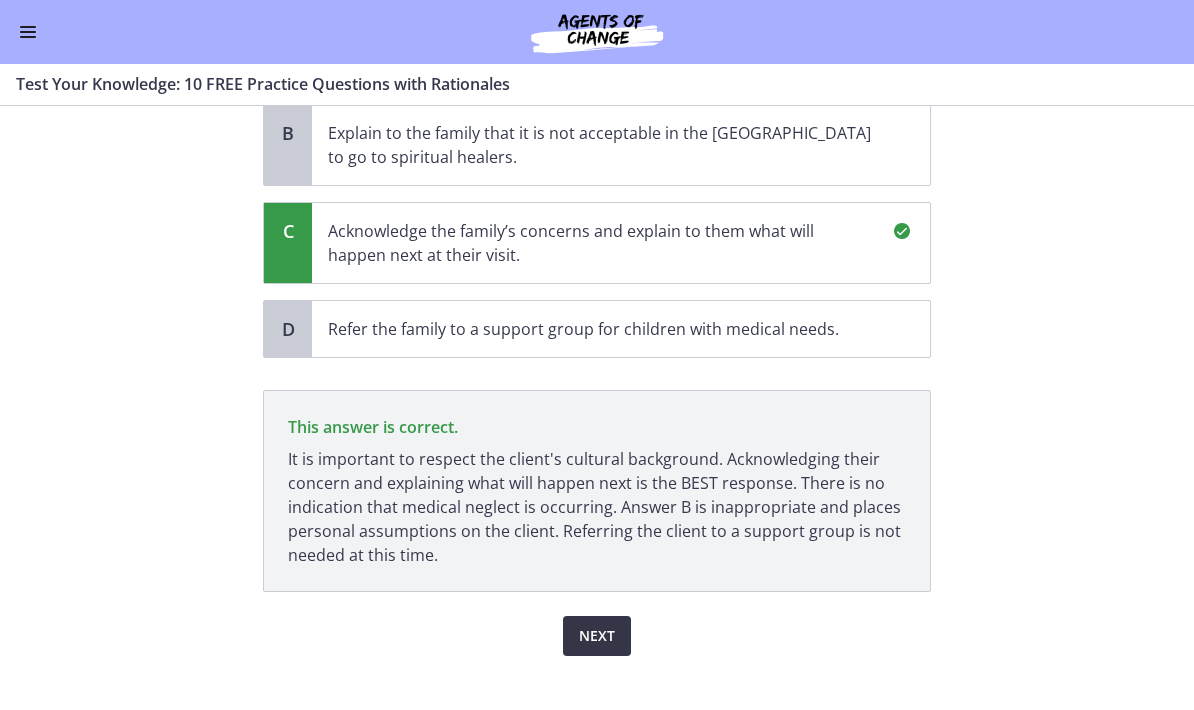 click on "Next" at bounding box center [597, 636] 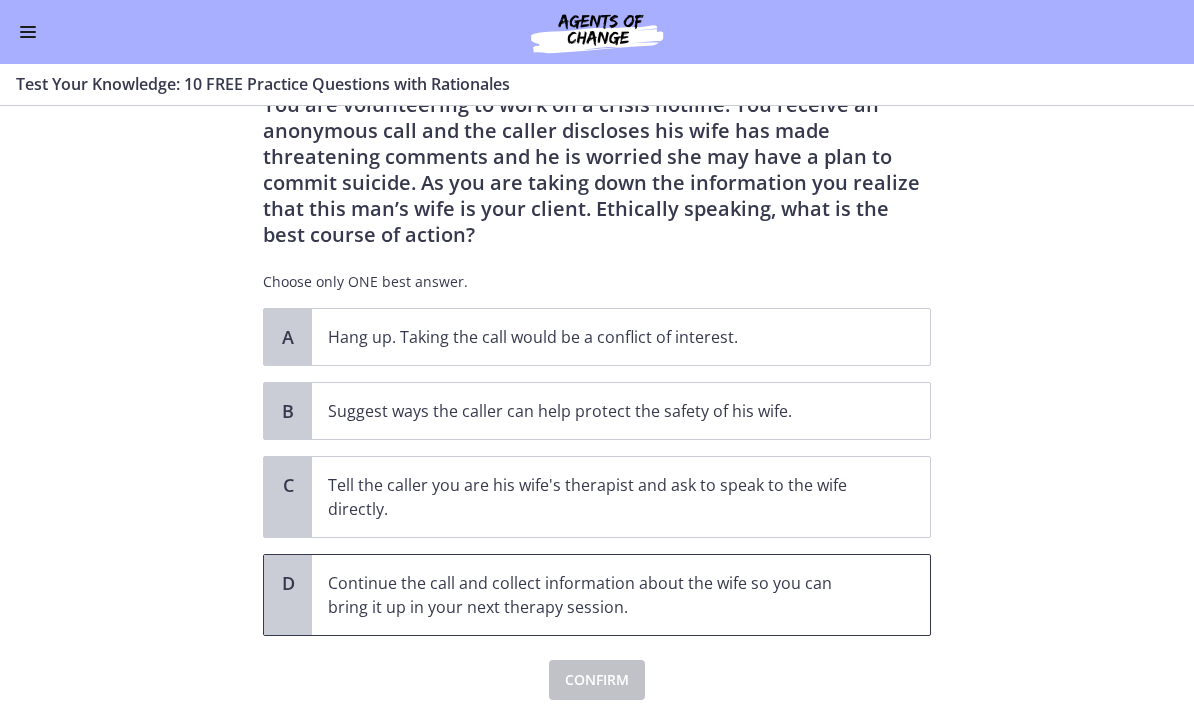 scroll, scrollTop: 111, scrollLeft: 0, axis: vertical 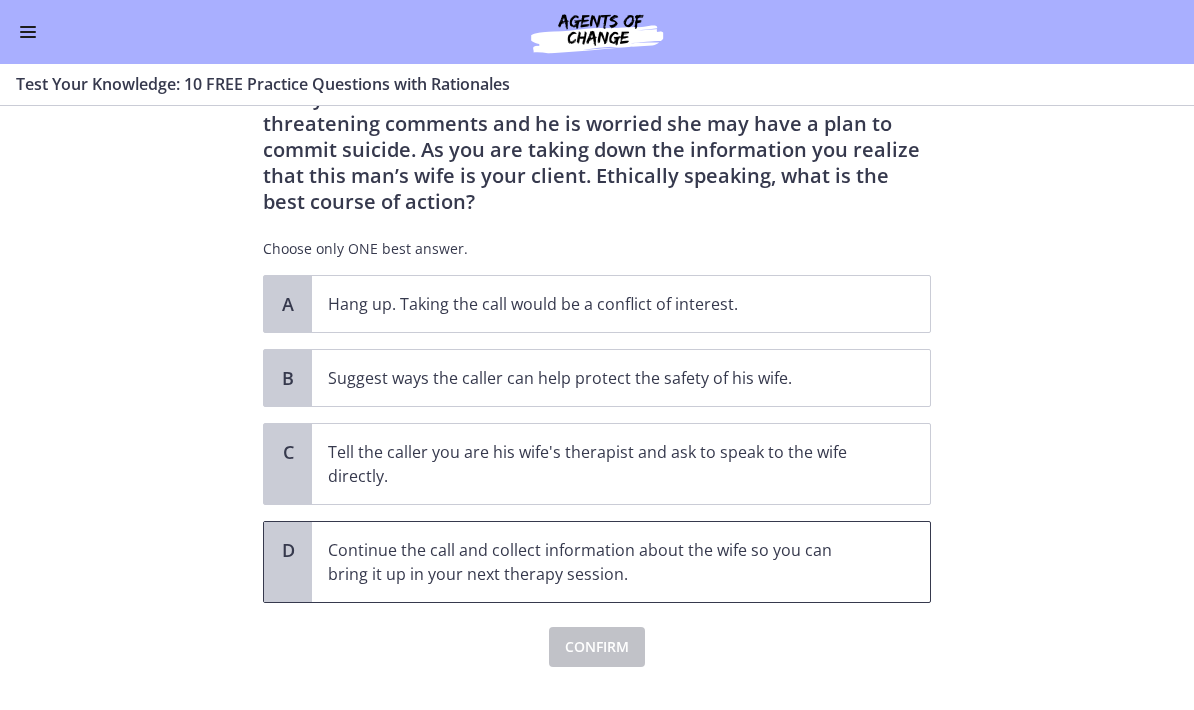 click on "Continue the call and collect information about the wife so you can bring it up in your next therapy session." at bounding box center [601, 562] 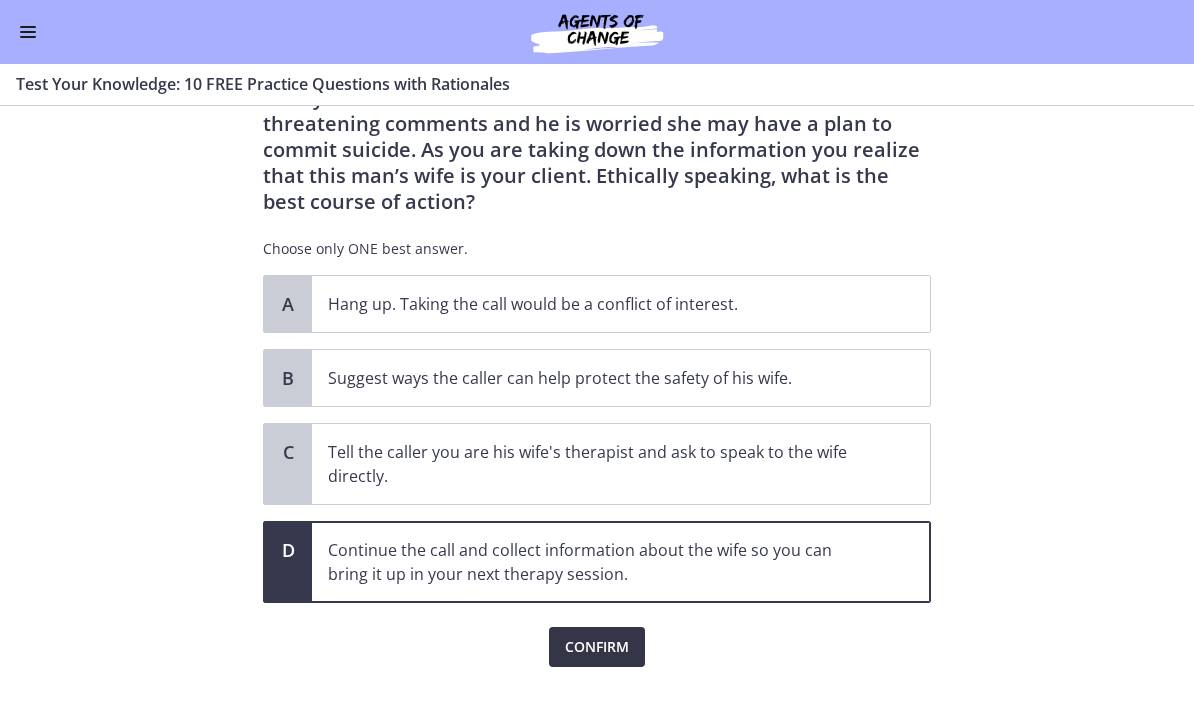 click on "Confirm" at bounding box center (597, 647) 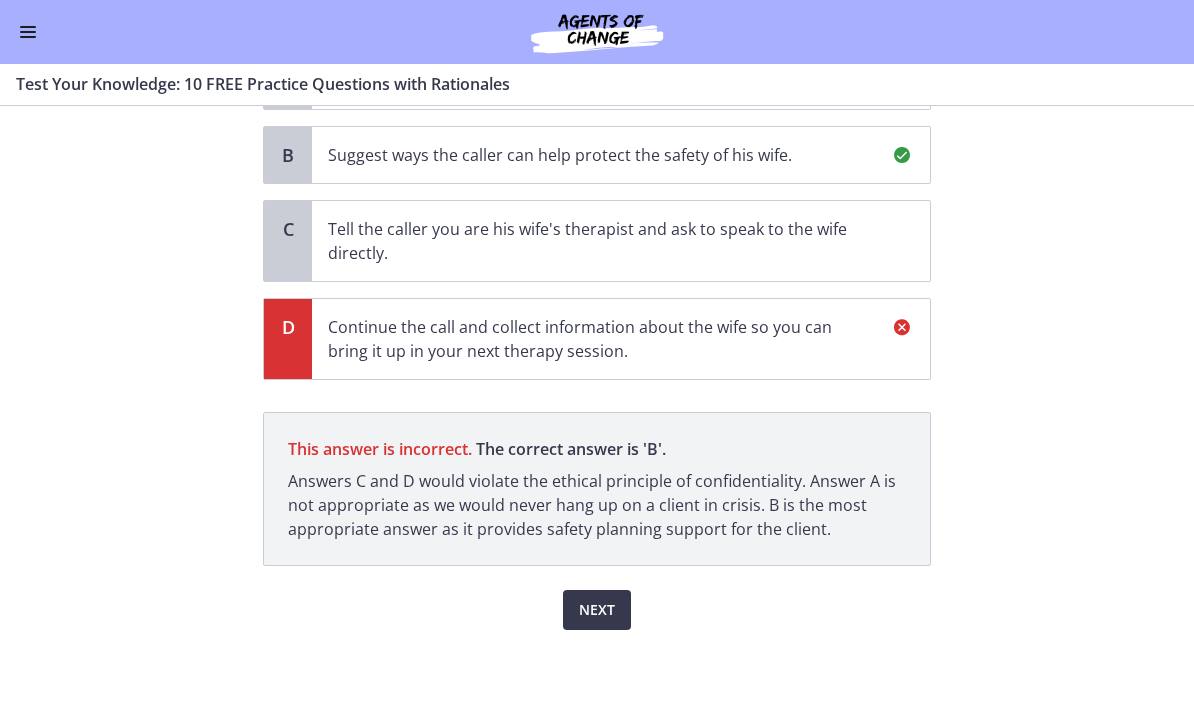 scroll, scrollTop: 334, scrollLeft: 0, axis: vertical 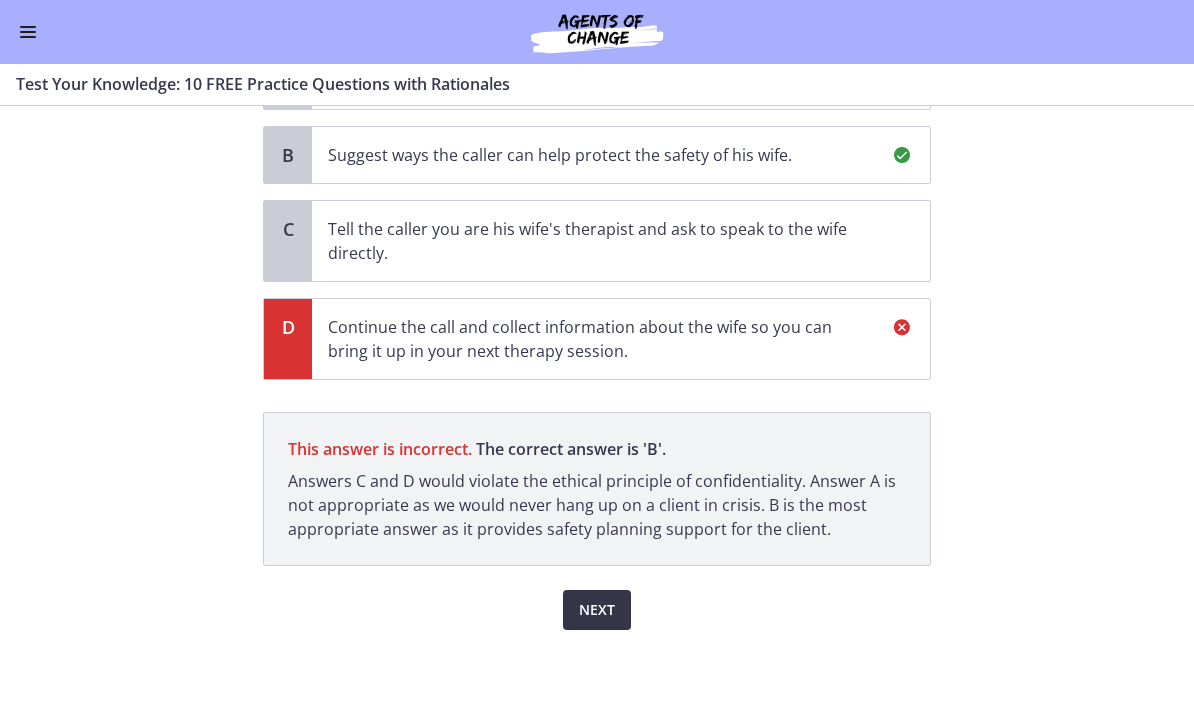 click on "Next" at bounding box center [597, 610] 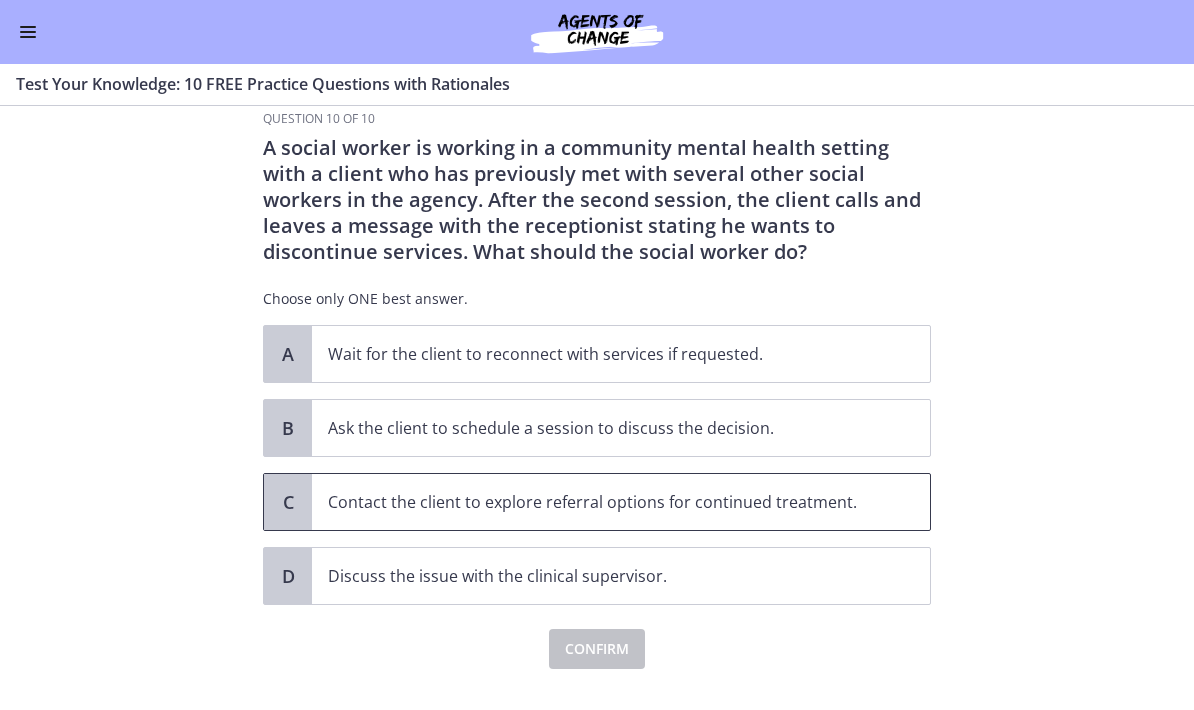 scroll, scrollTop: 36, scrollLeft: 0, axis: vertical 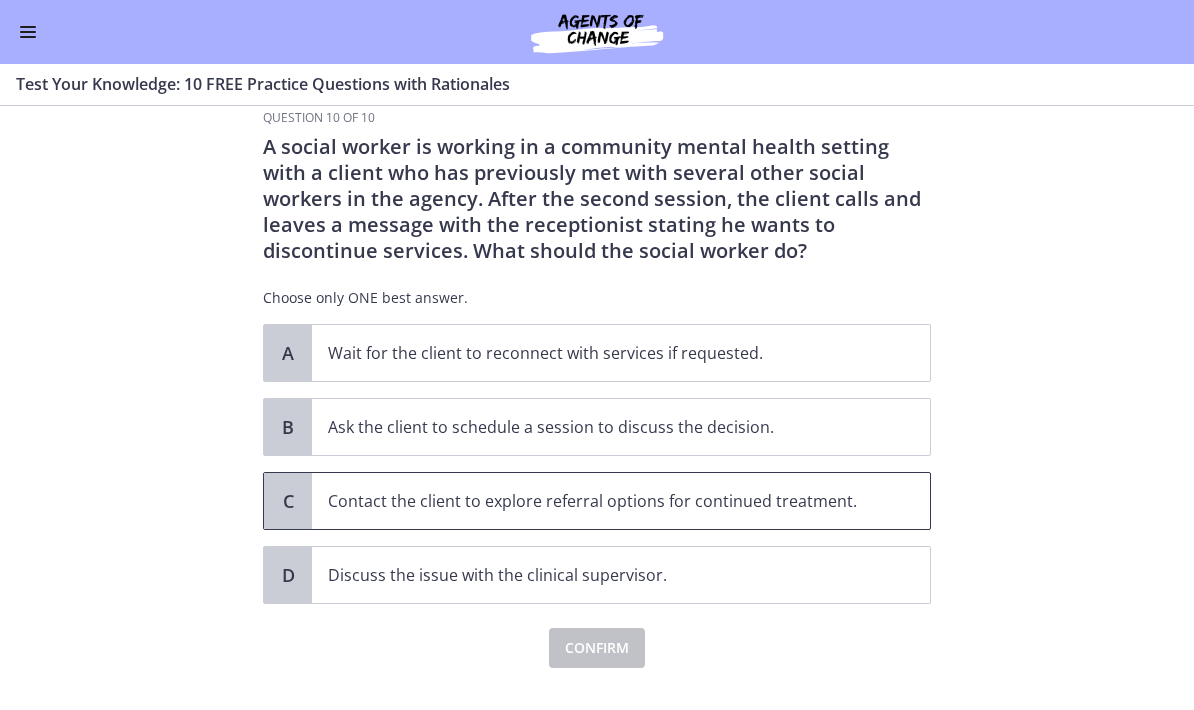 click on "Contact the client to explore referral options for continued treatment." at bounding box center (601, 501) 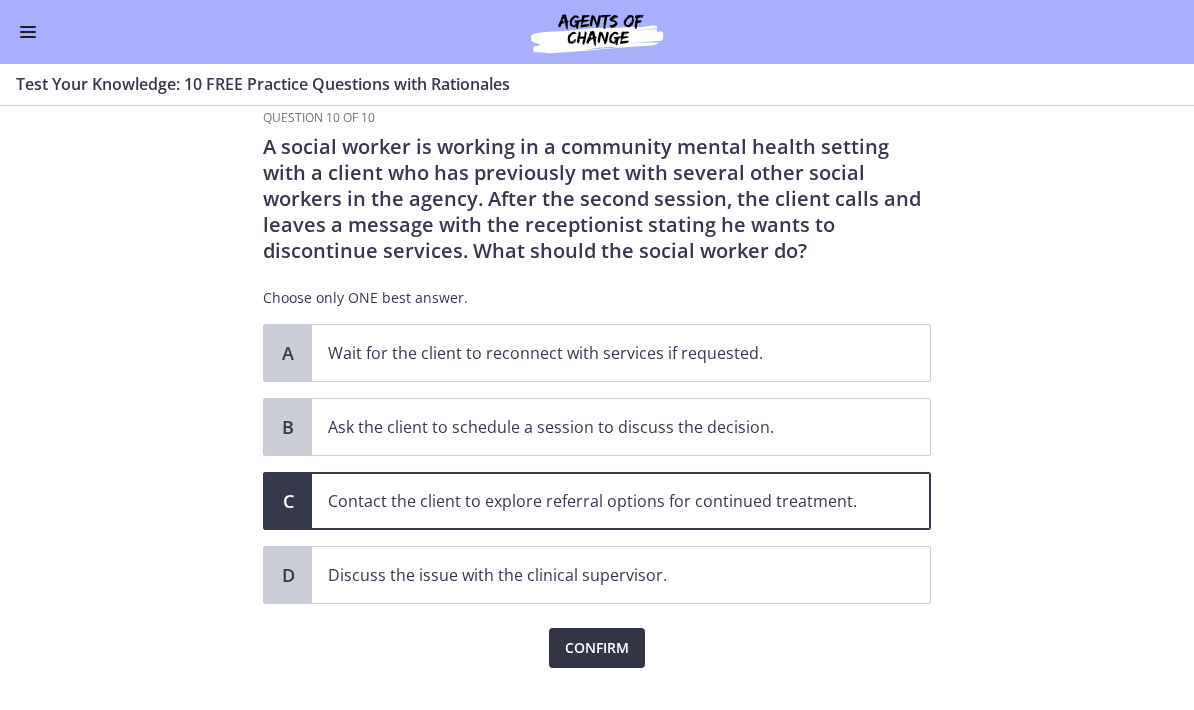 click on "Confirm" at bounding box center (597, 648) 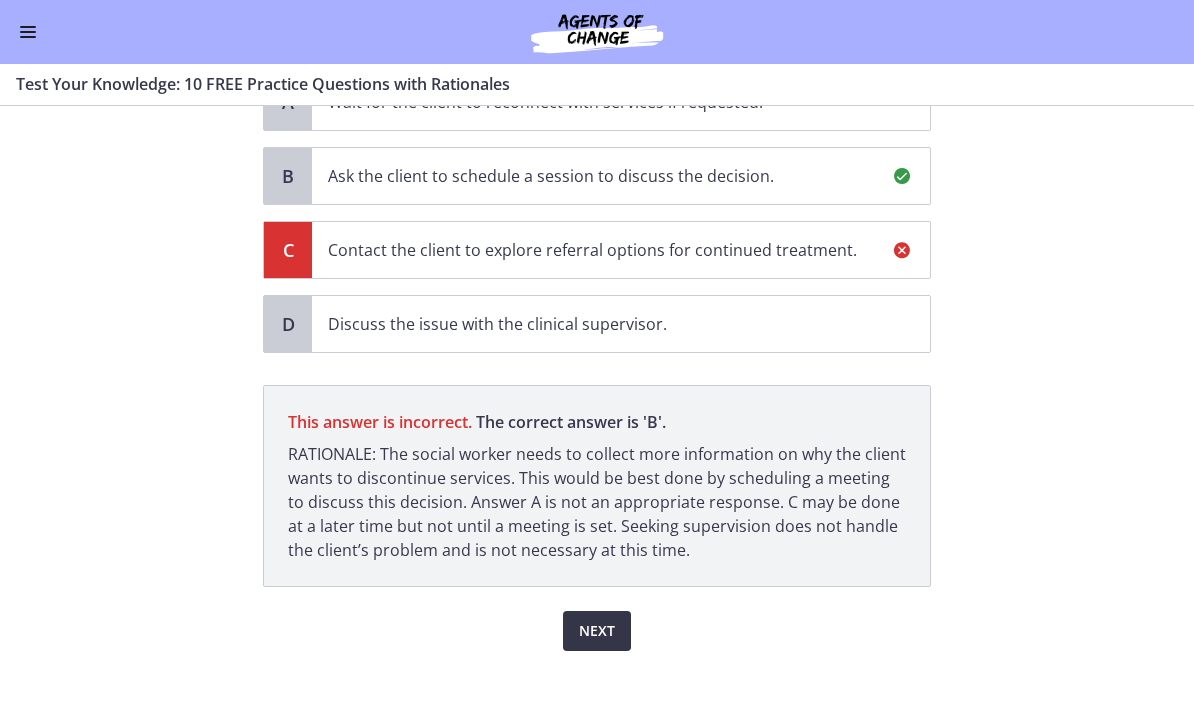 scroll, scrollTop: 286, scrollLeft: 0, axis: vertical 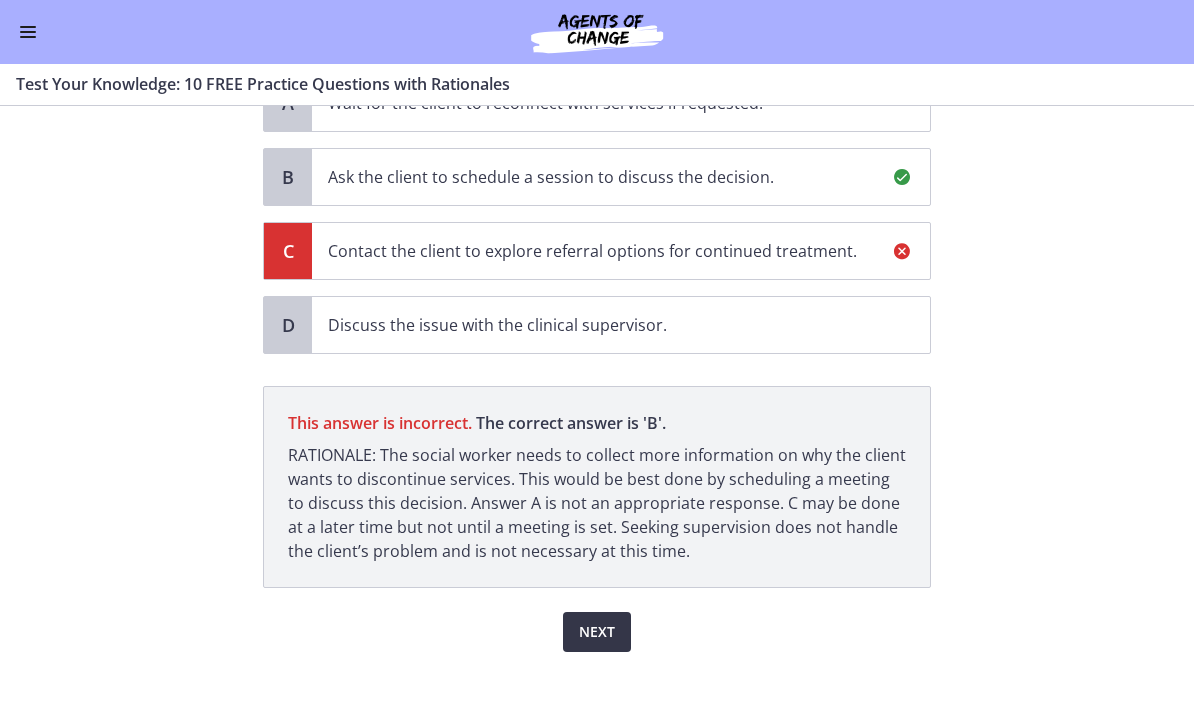 click on "Next" at bounding box center (597, 632) 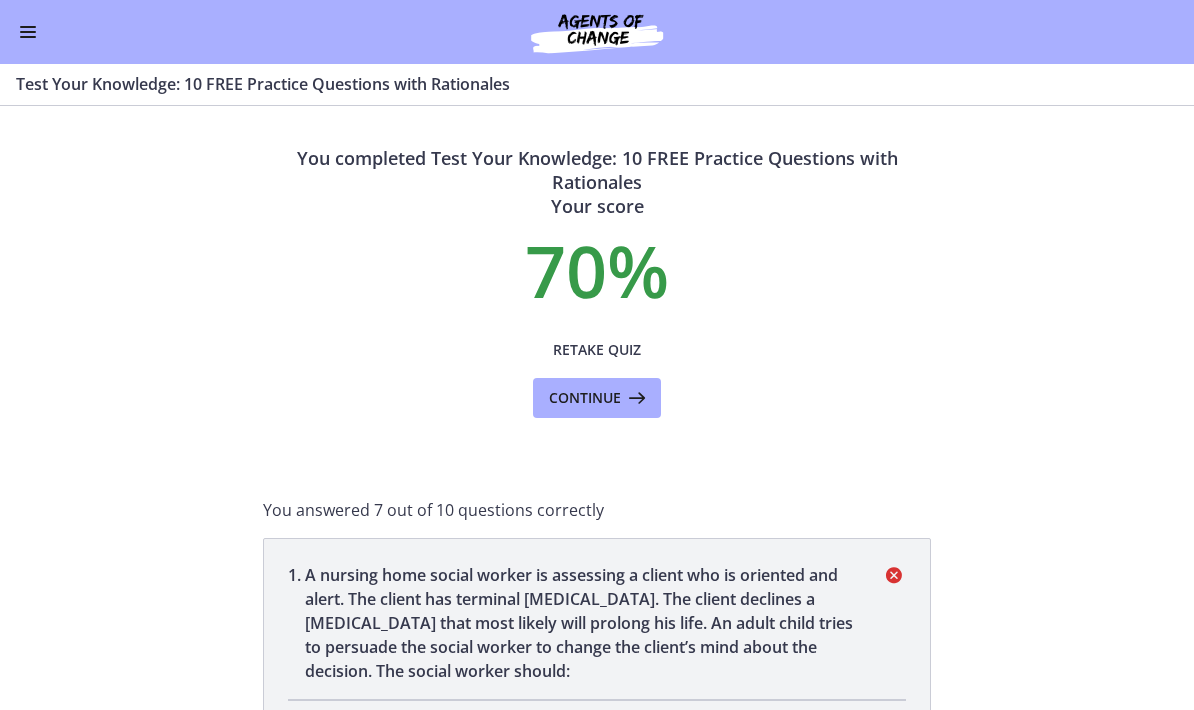 scroll, scrollTop: 0, scrollLeft: 0, axis: both 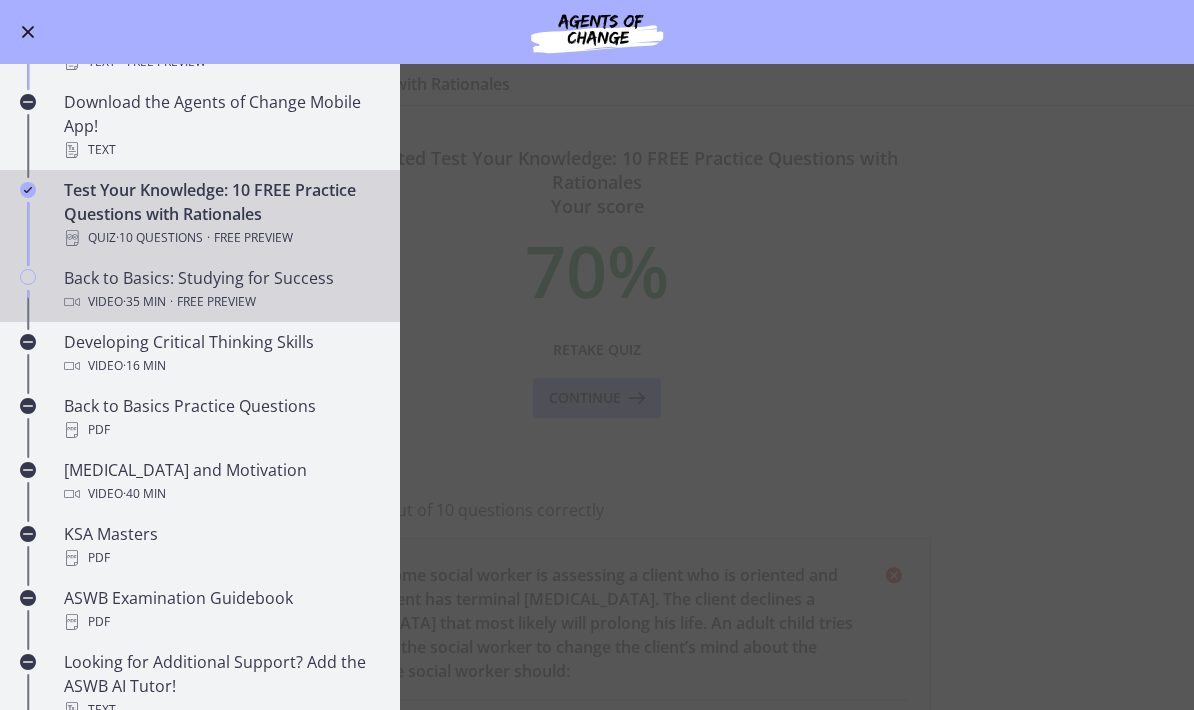 click on "·  35 min" at bounding box center [144, 302] 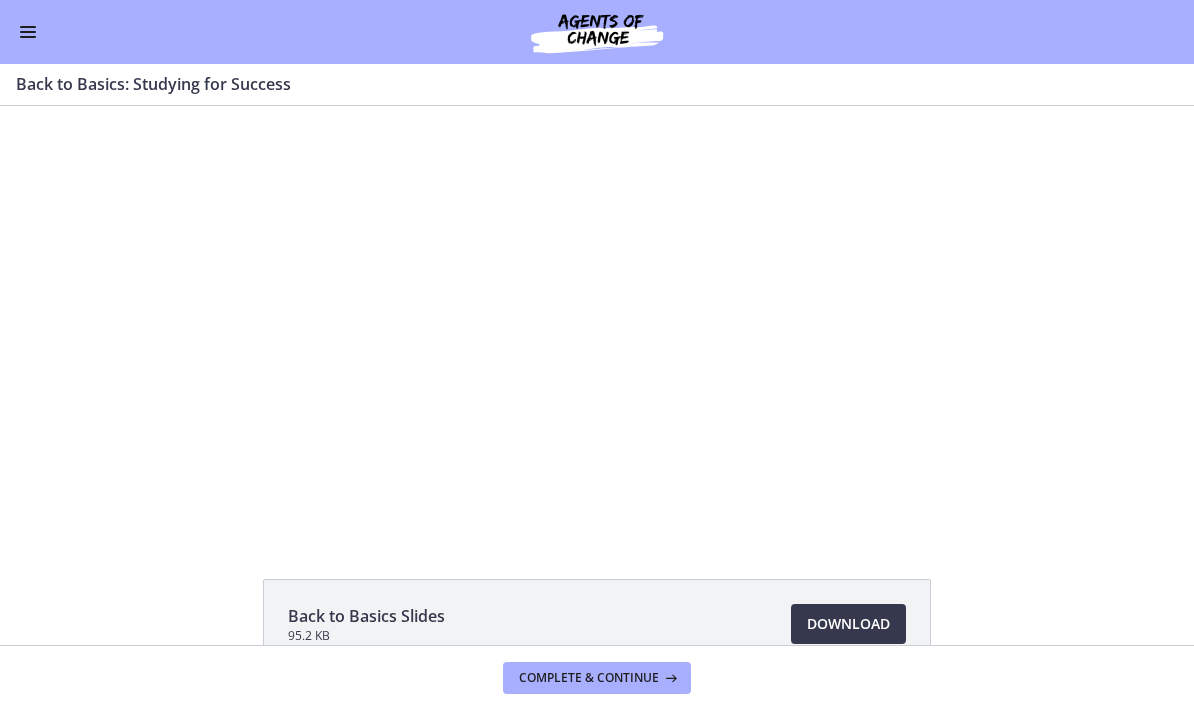 scroll, scrollTop: 0, scrollLeft: 0, axis: both 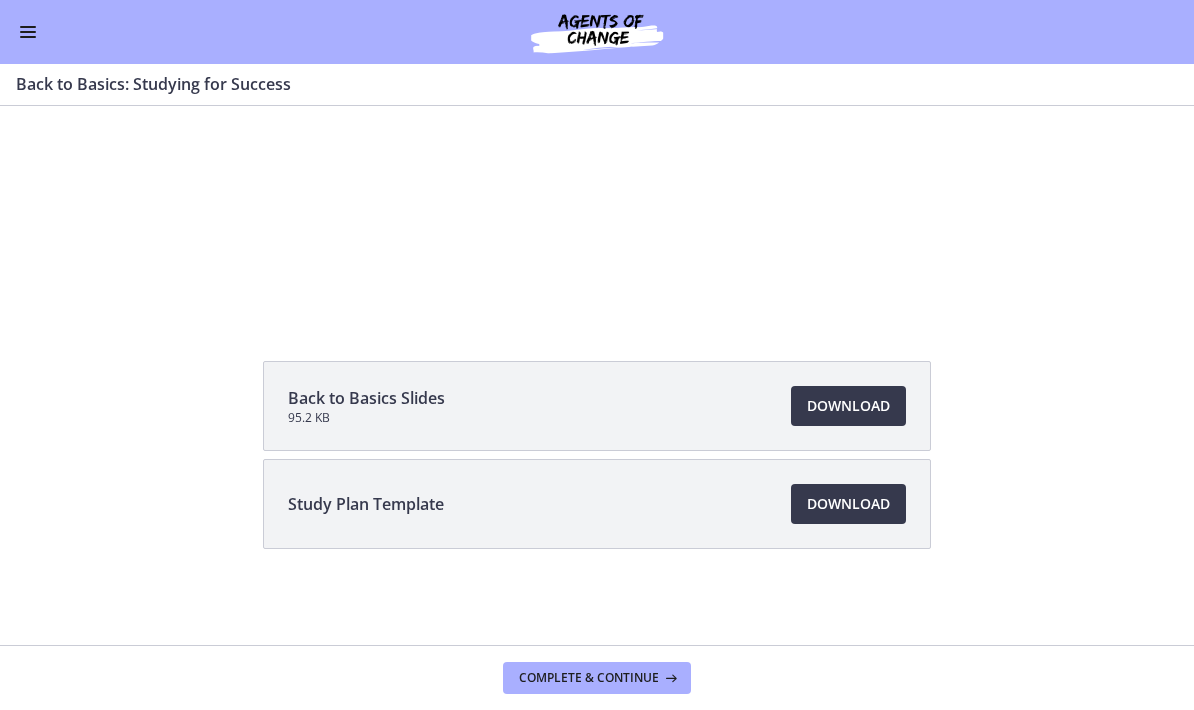 click on "Tap for sound
@keyframes VOLUME_SMALL_WAVE_FLASH {
0% { opacity: 0; }
33% { opacity: 1; }
66% { opacity: 1; }
100% { opacity: 0; }
}
@keyframes VOLUME_LARGE_WAVE_FLASH {
0% { opacity: 0; }
33% { opacity: 1; }
66% { opacity: 1; }
100% { opacity: 0; }
}
.volume__small-wave {
animation: VOLUME_SMALL_WAVE_FLASH 2s infinite;
opacity: 0;
}
.volume__large-wave {
animation: VOLUME_LARGE_WAVE_FLASH 2s infinite .3s;
opacity: 0;
}" at bounding box center (596, 84) 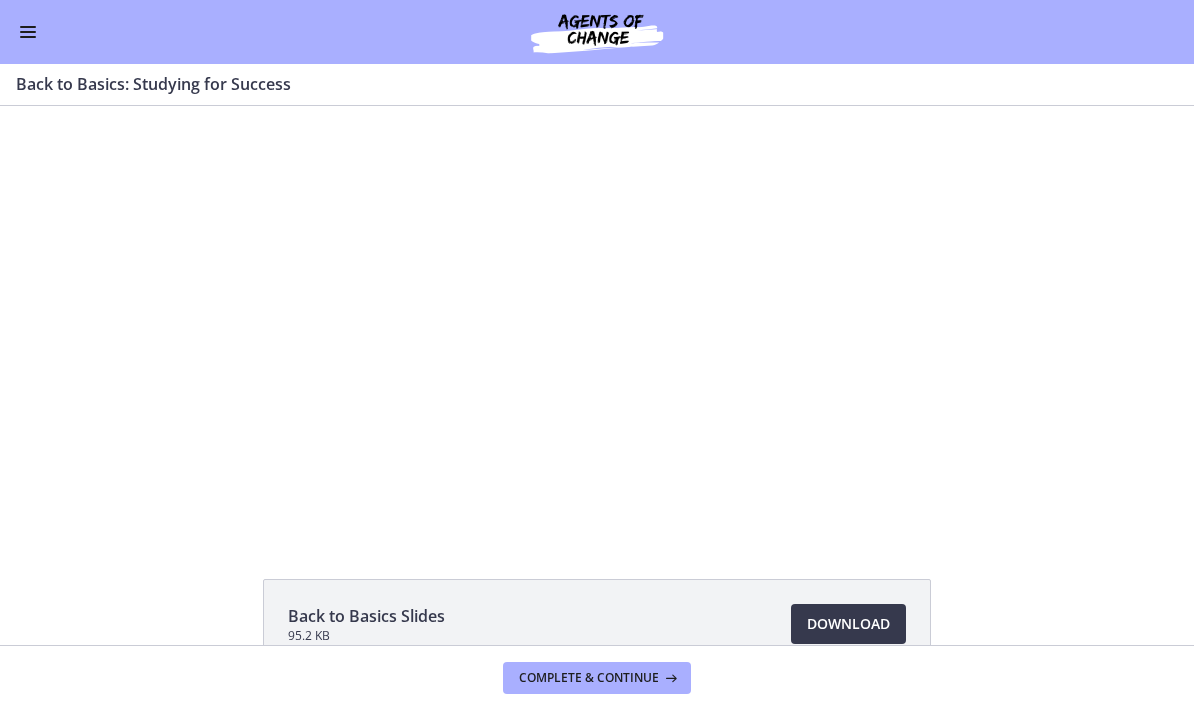 scroll, scrollTop: 0, scrollLeft: 0, axis: both 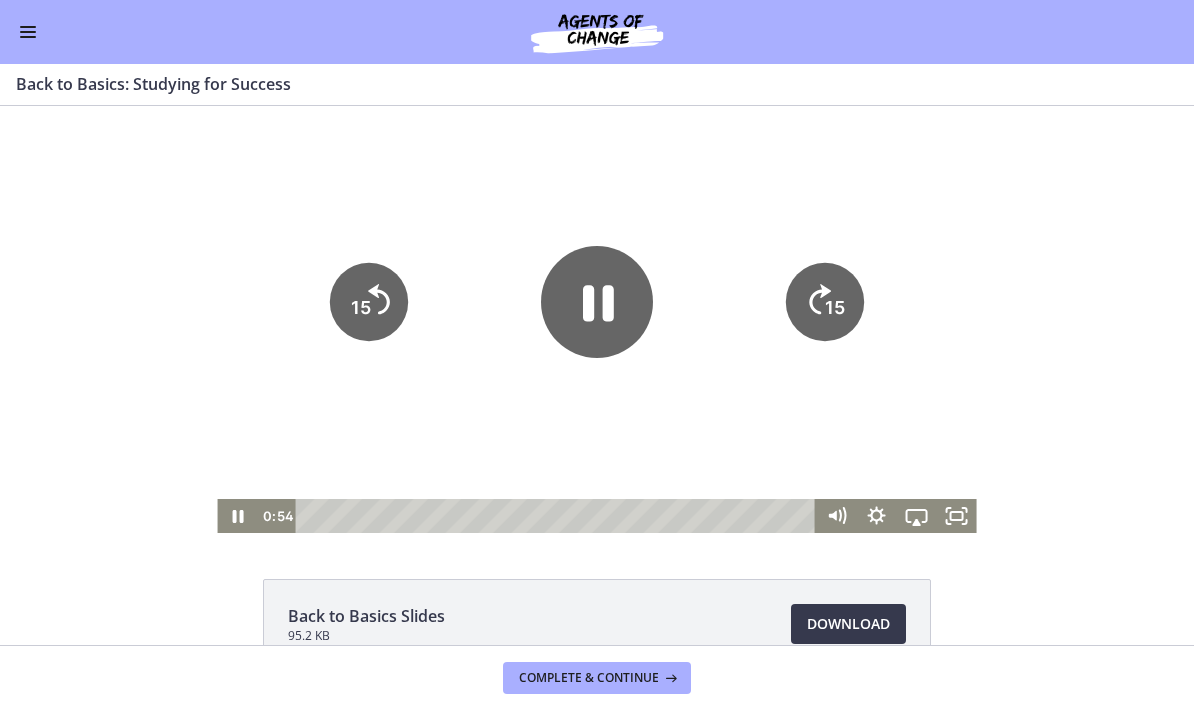 click 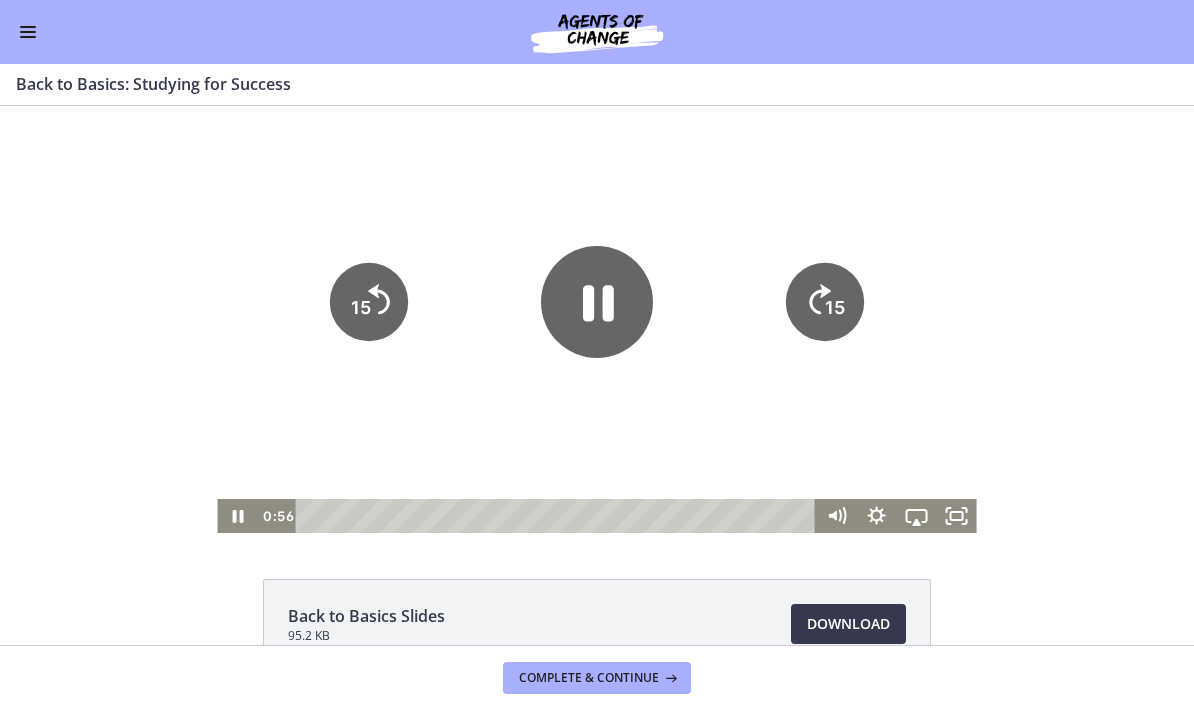 click 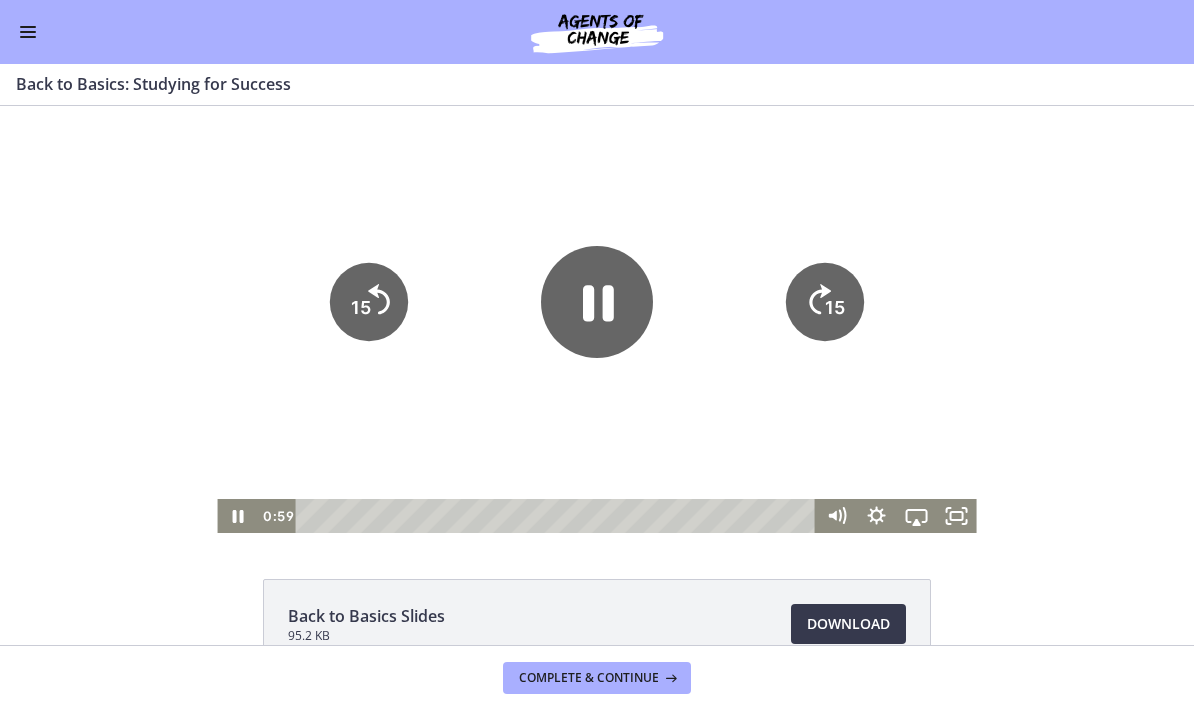 click 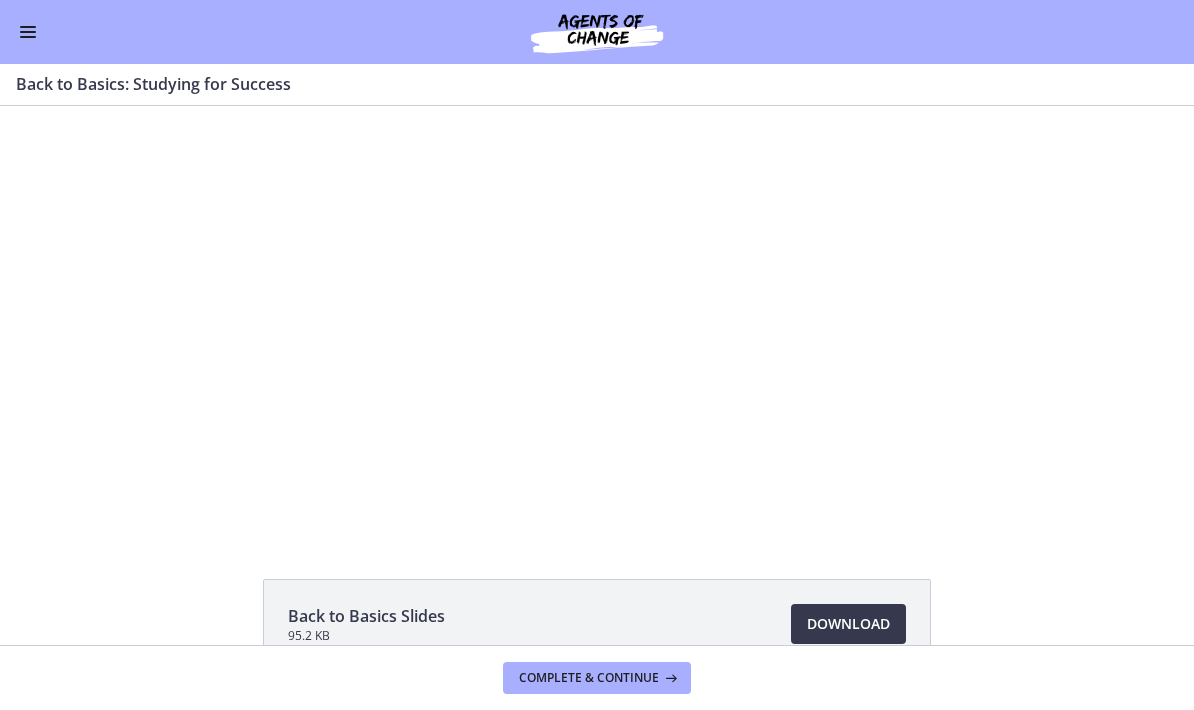 click 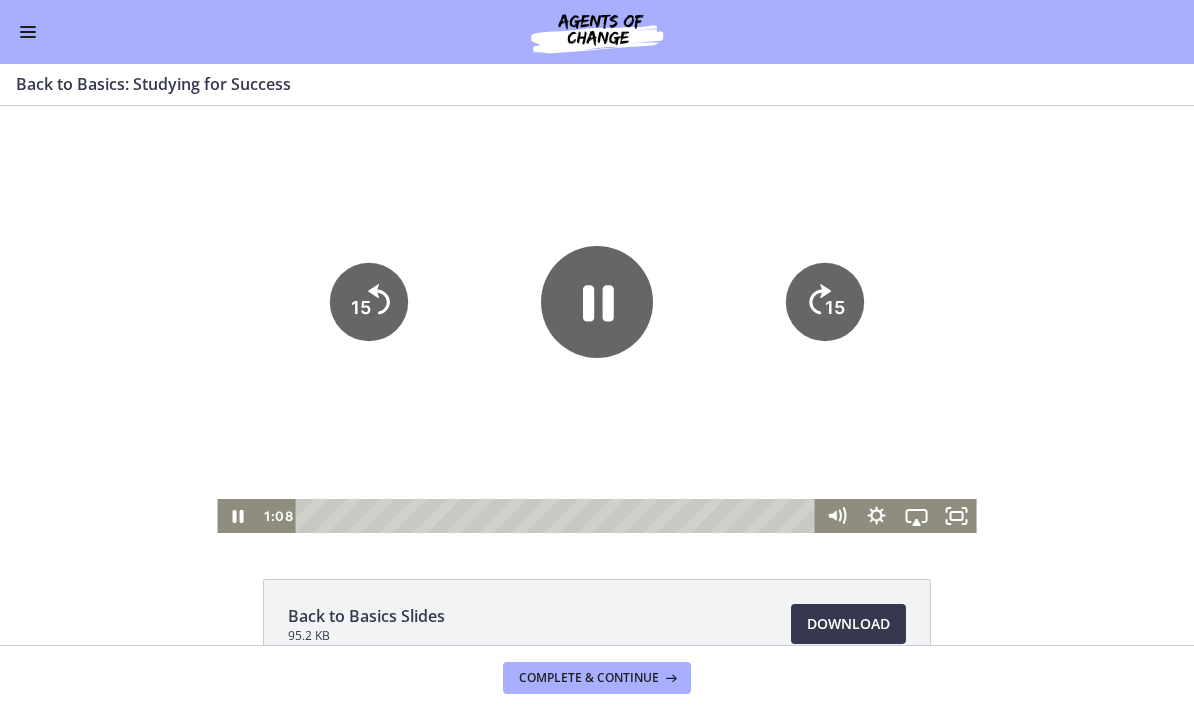 click 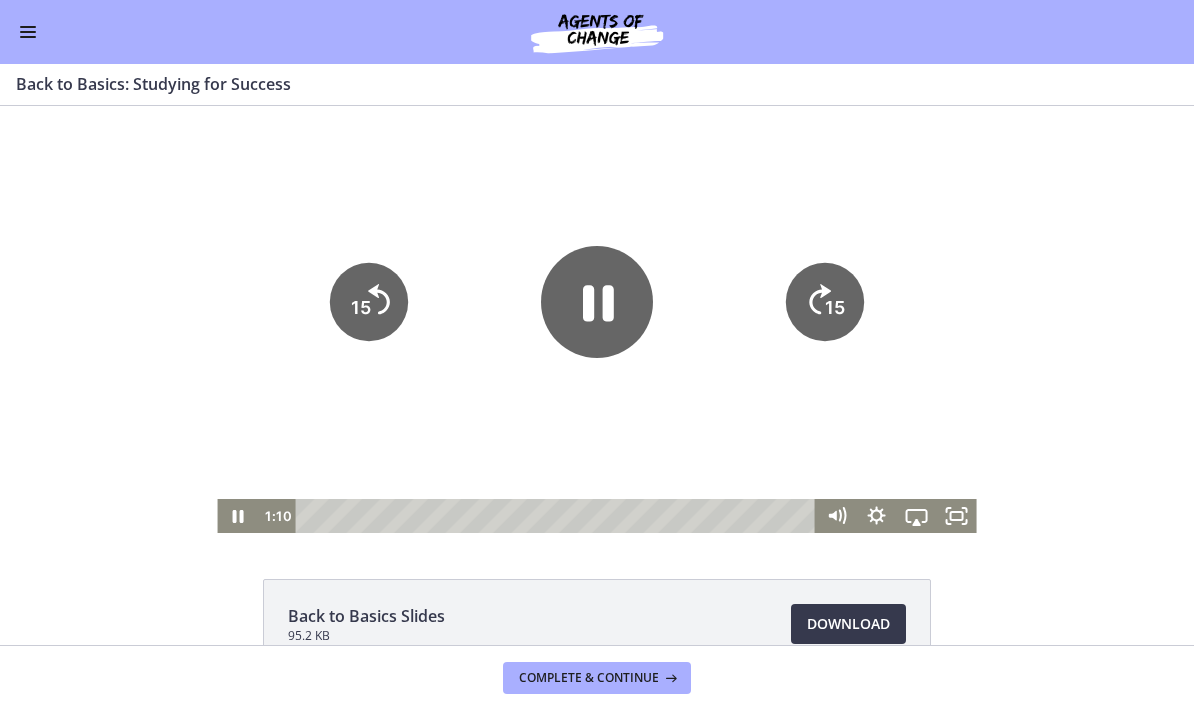 click 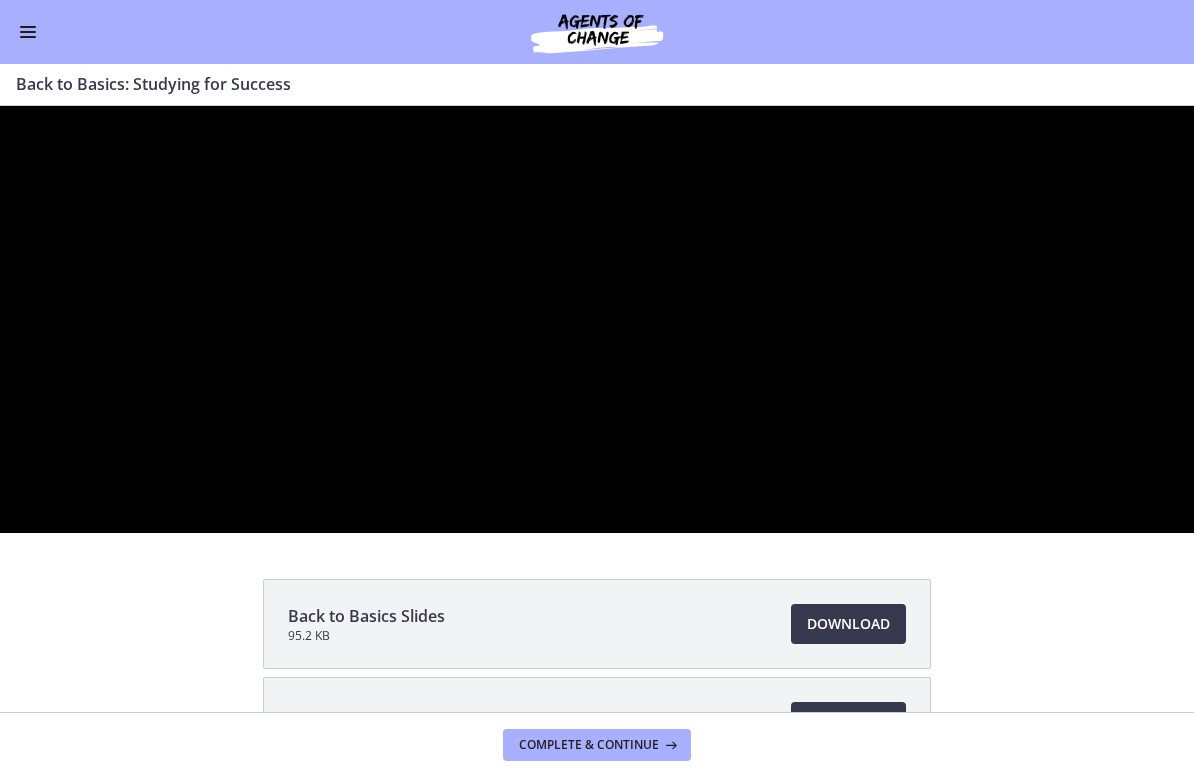 click at bounding box center [597, 319] 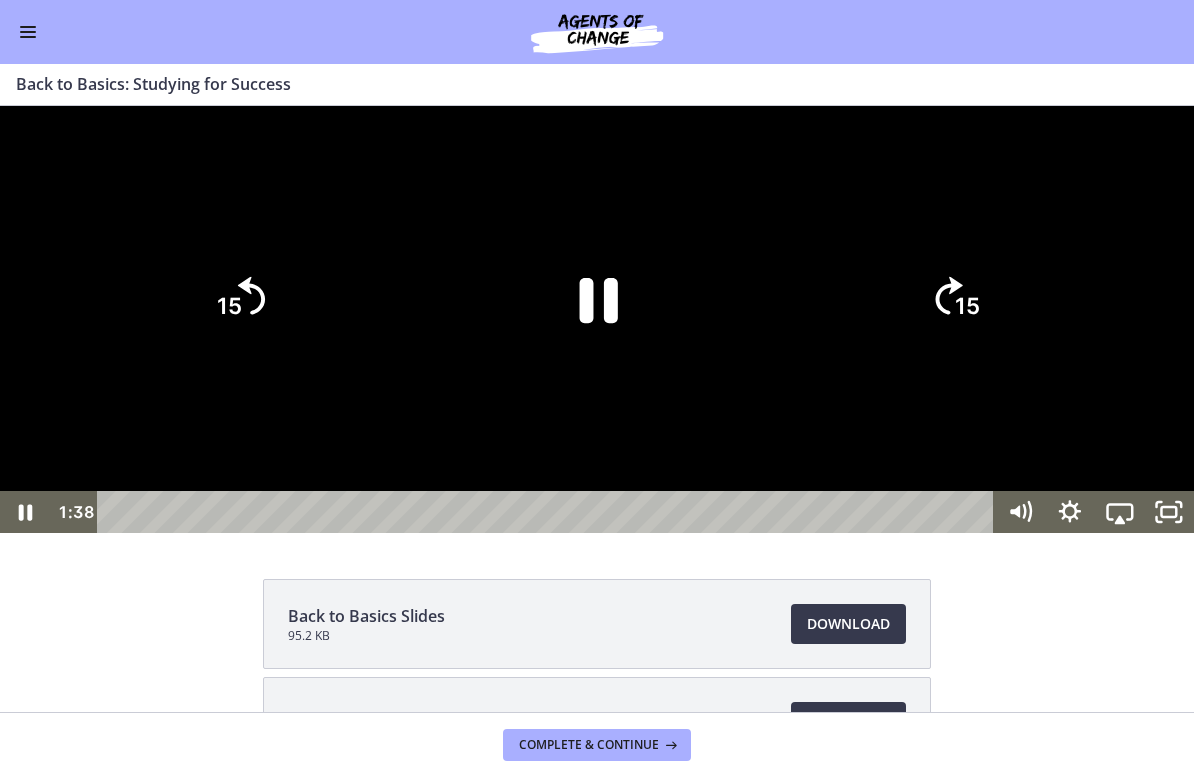 click 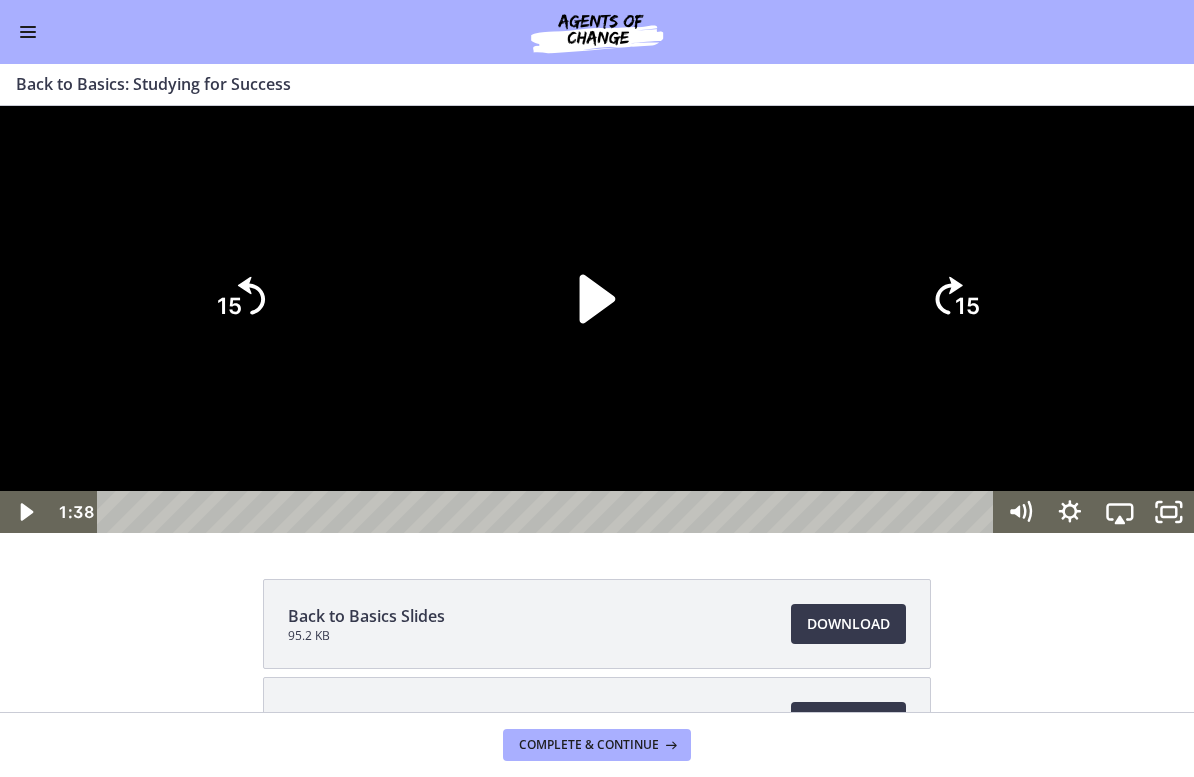 click 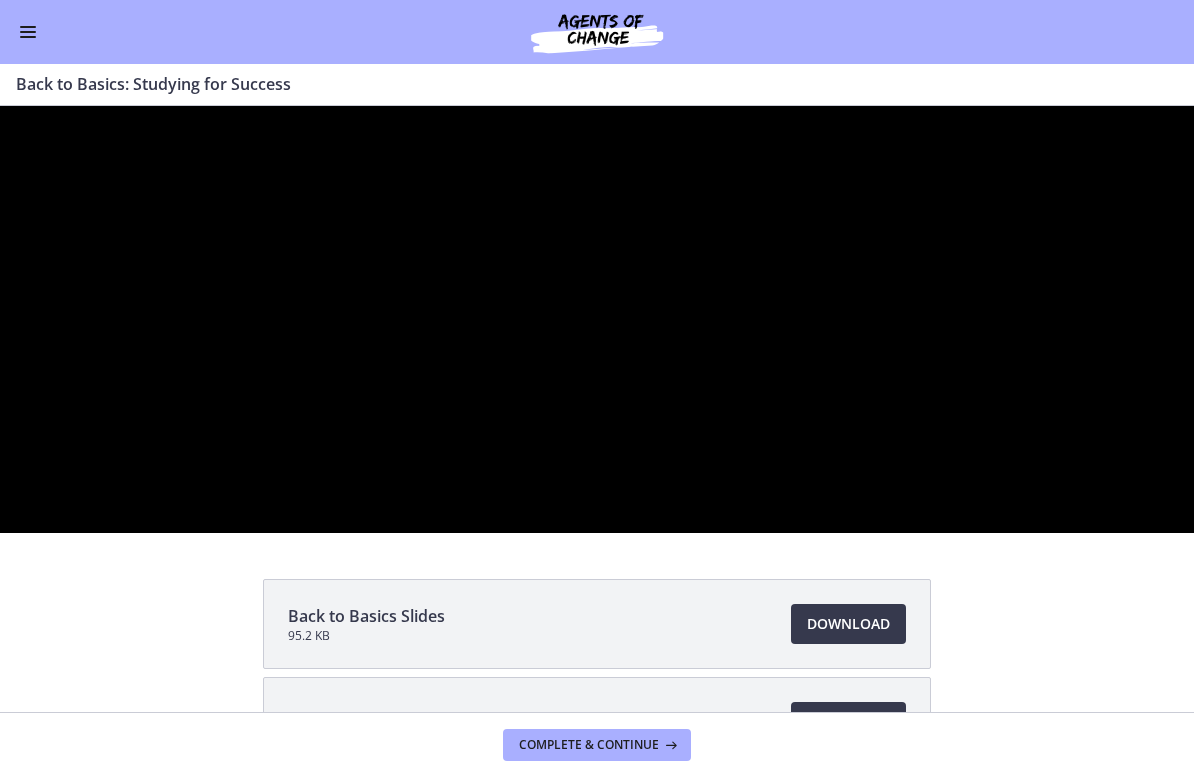 click at bounding box center [597, 319] 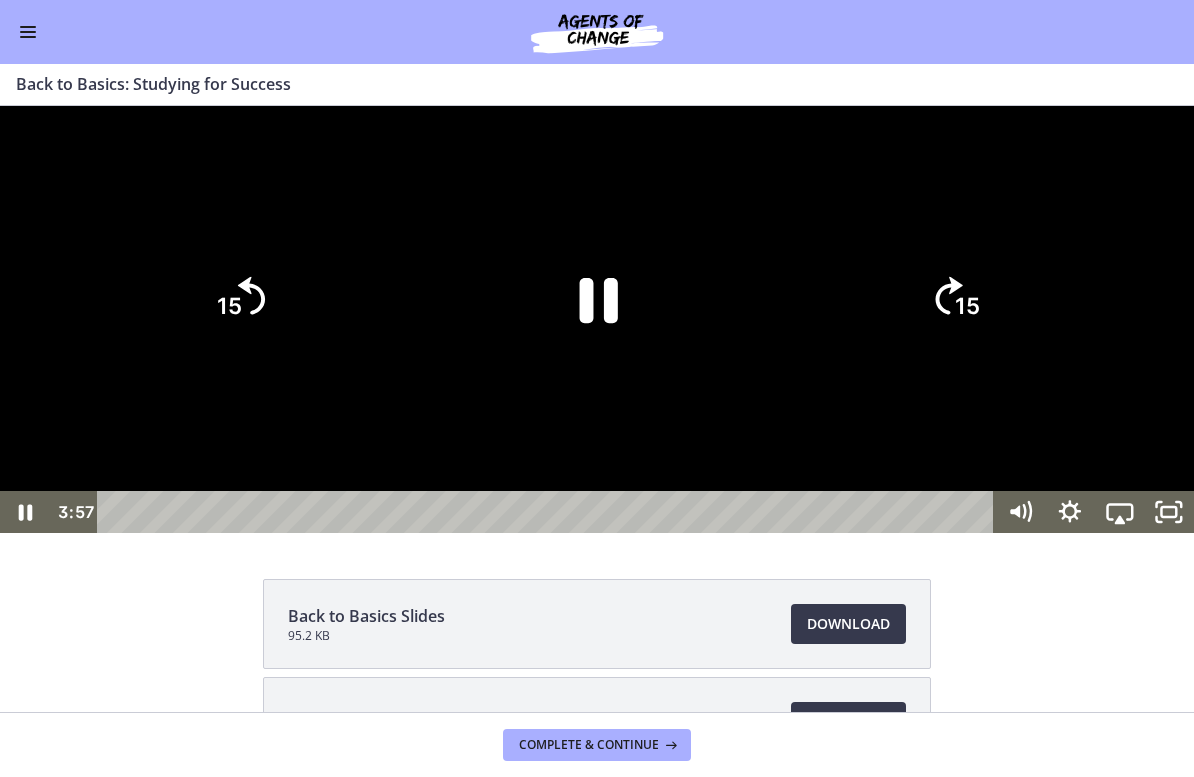 click 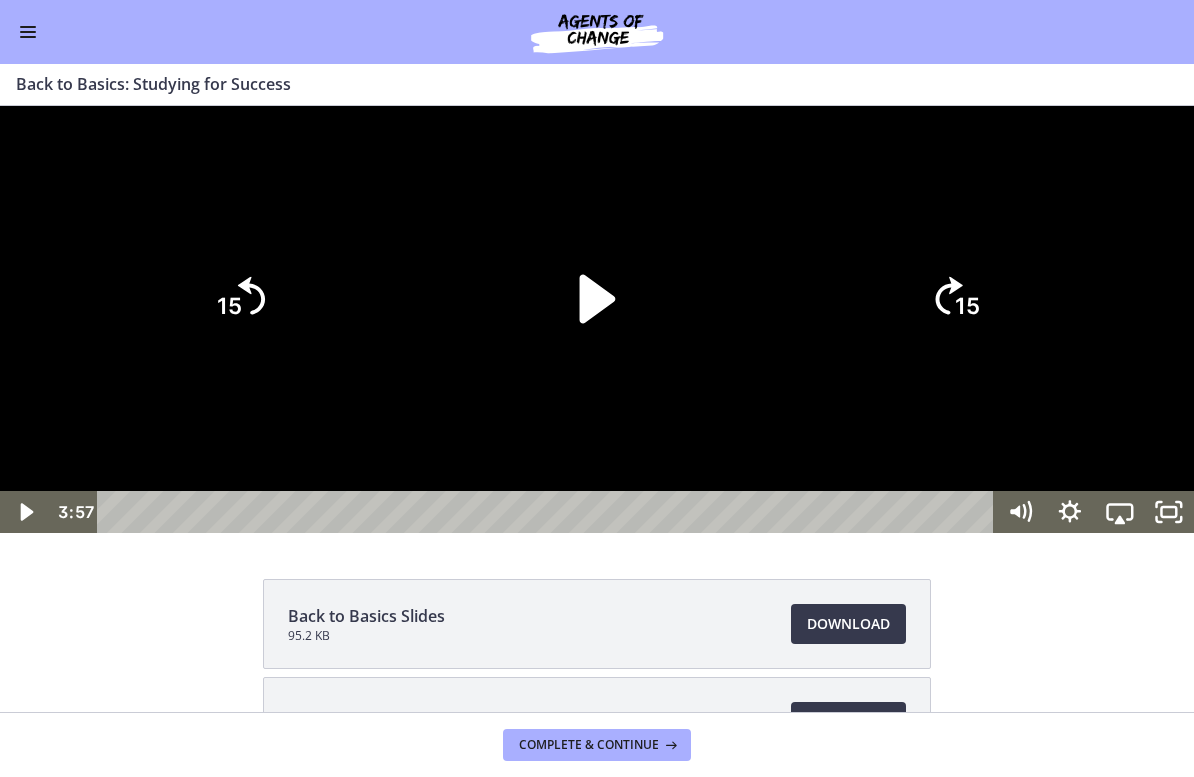 click 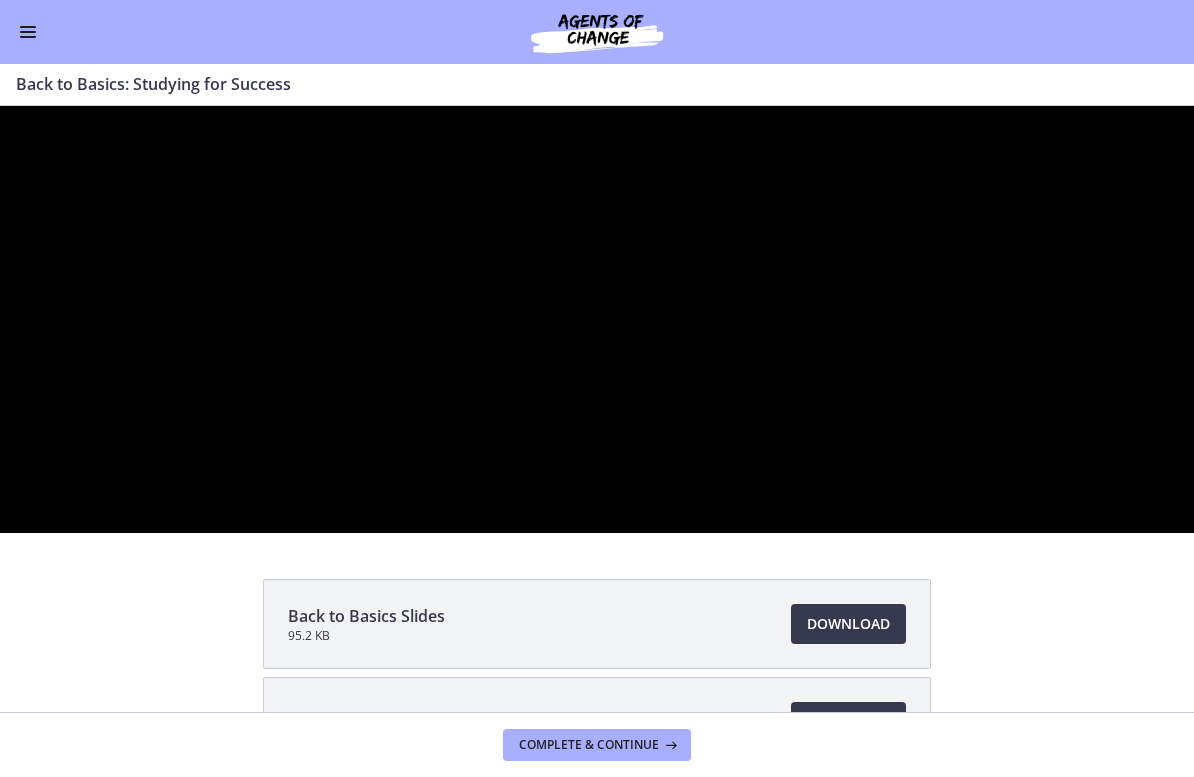 click at bounding box center [597, 319] 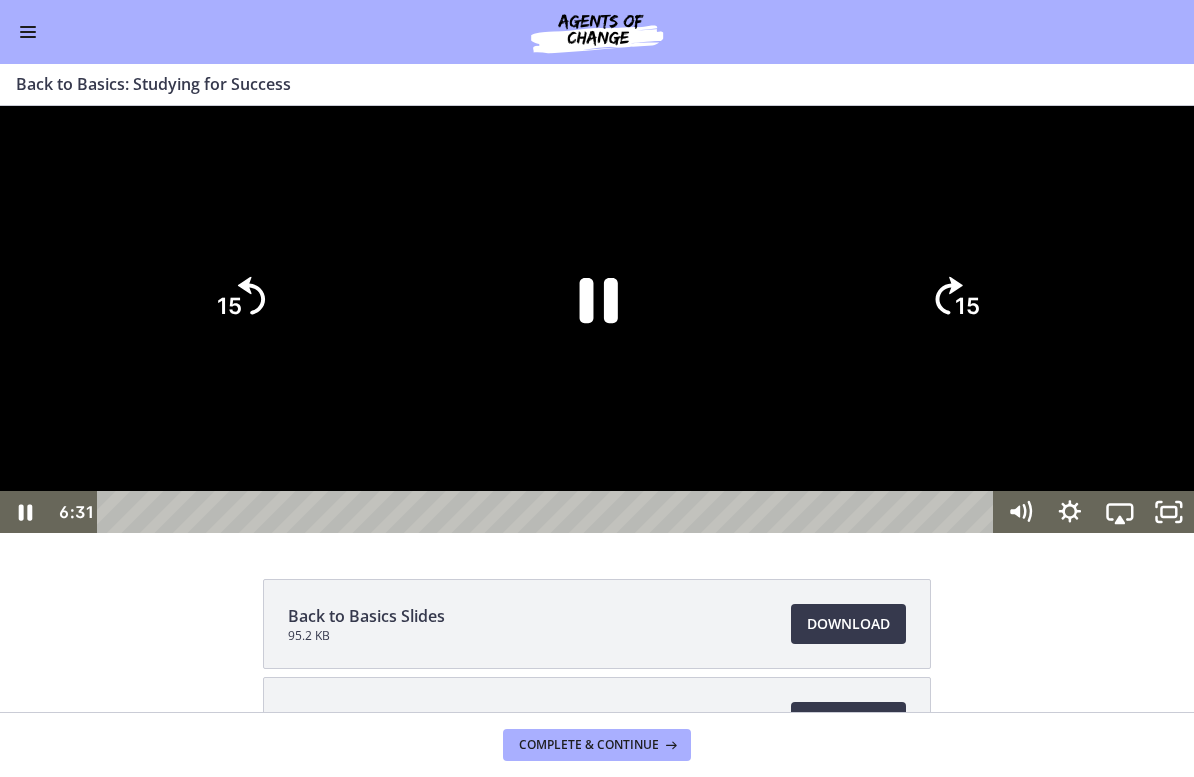click at bounding box center [549, 512] 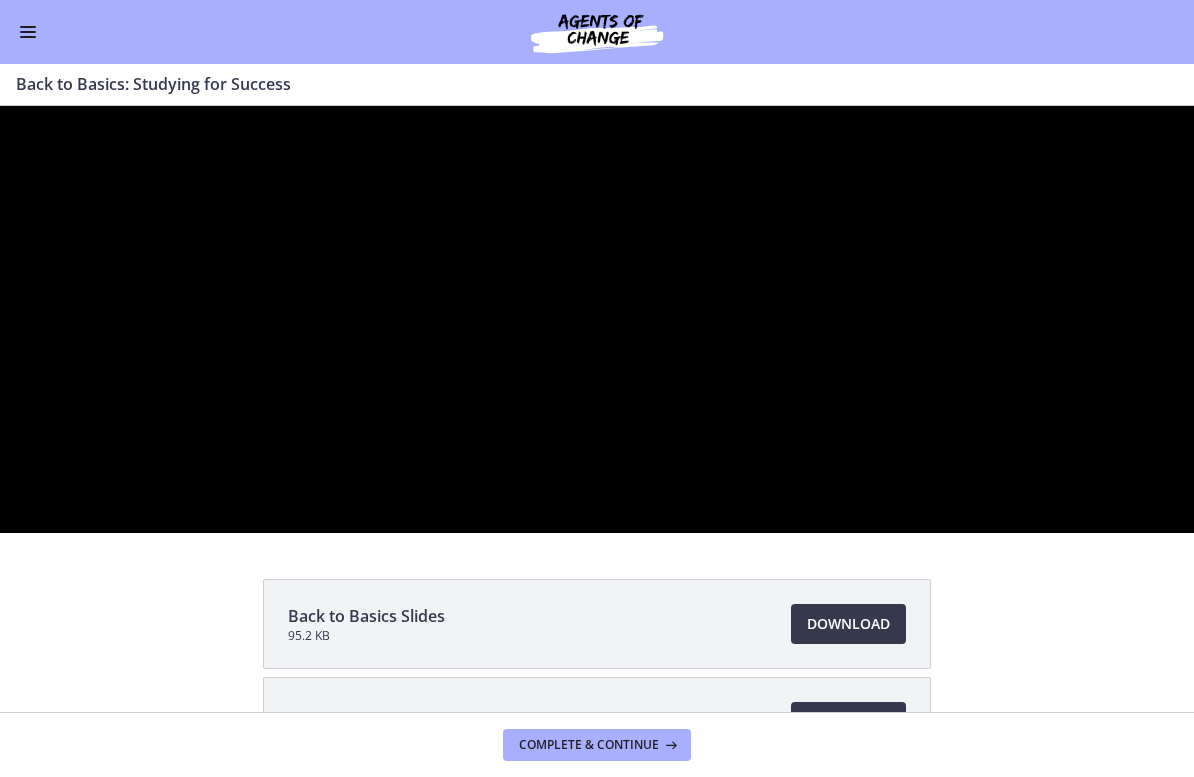 click at bounding box center (597, 319) 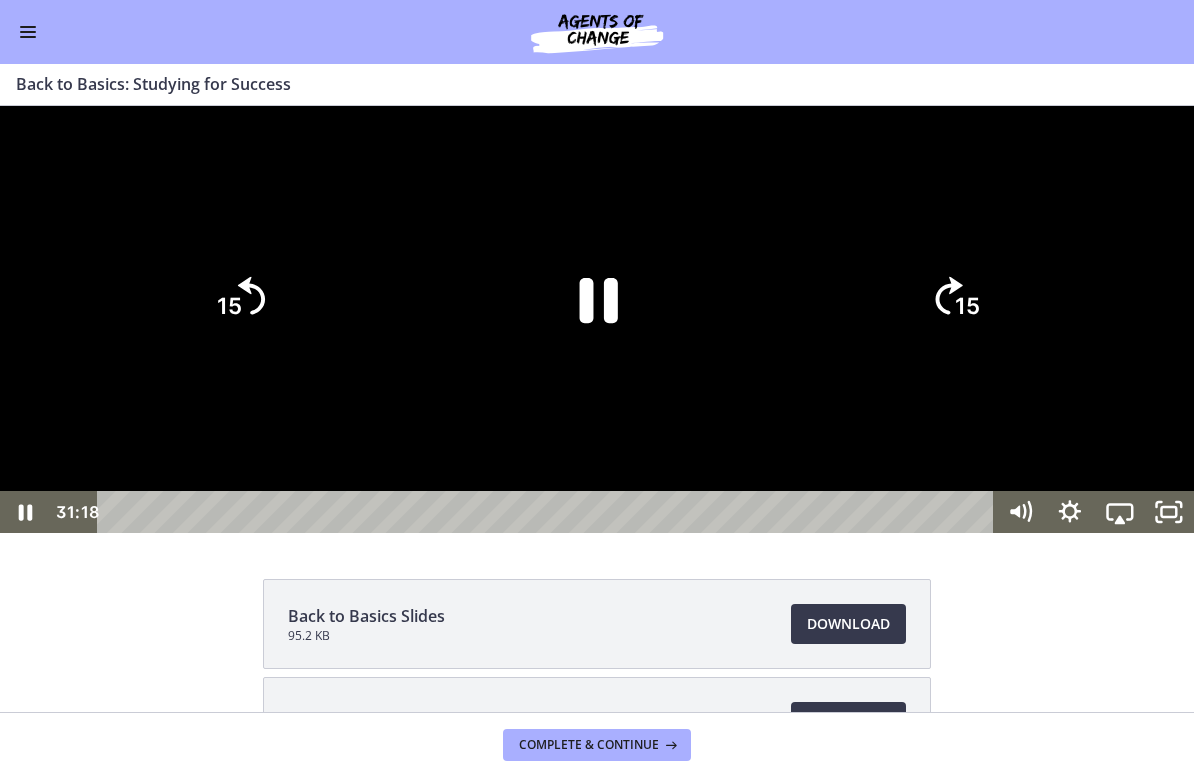 click 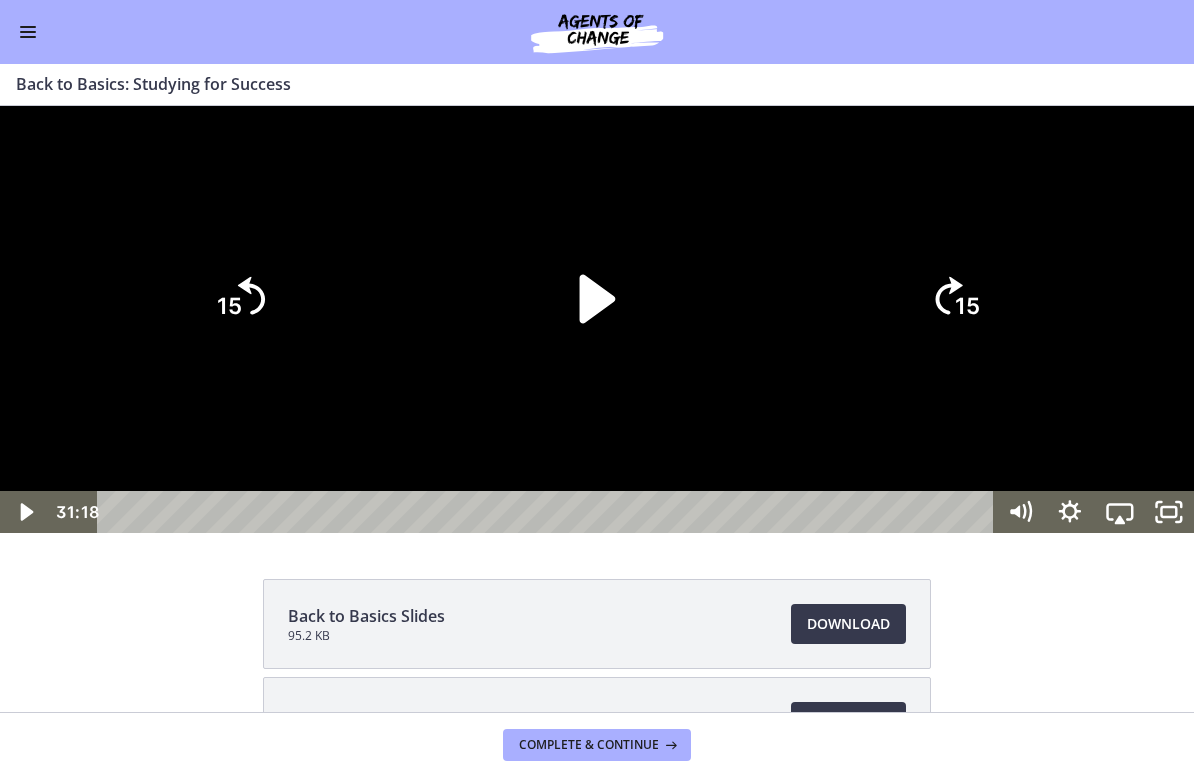 click 